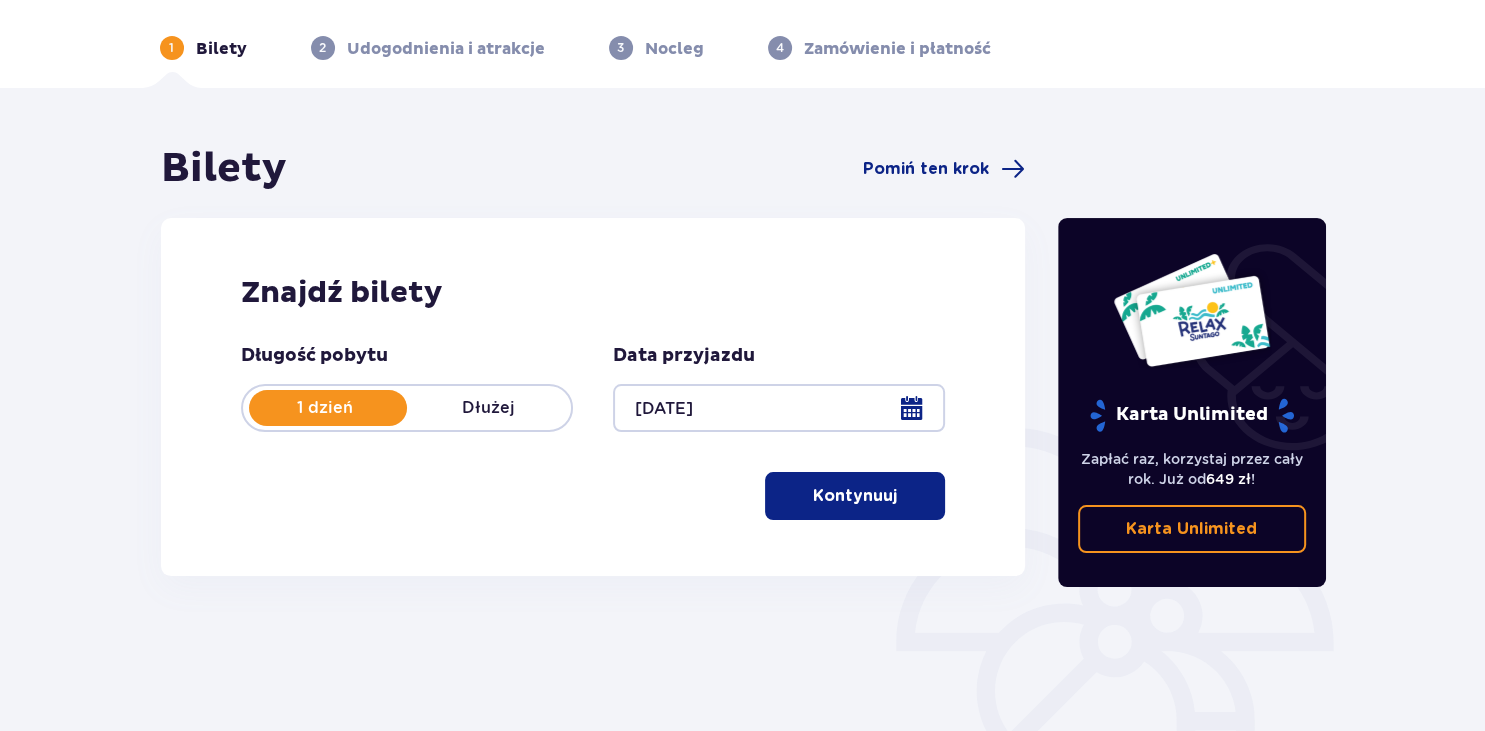 scroll, scrollTop: 105, scrollLeft: 0, axis: vertical 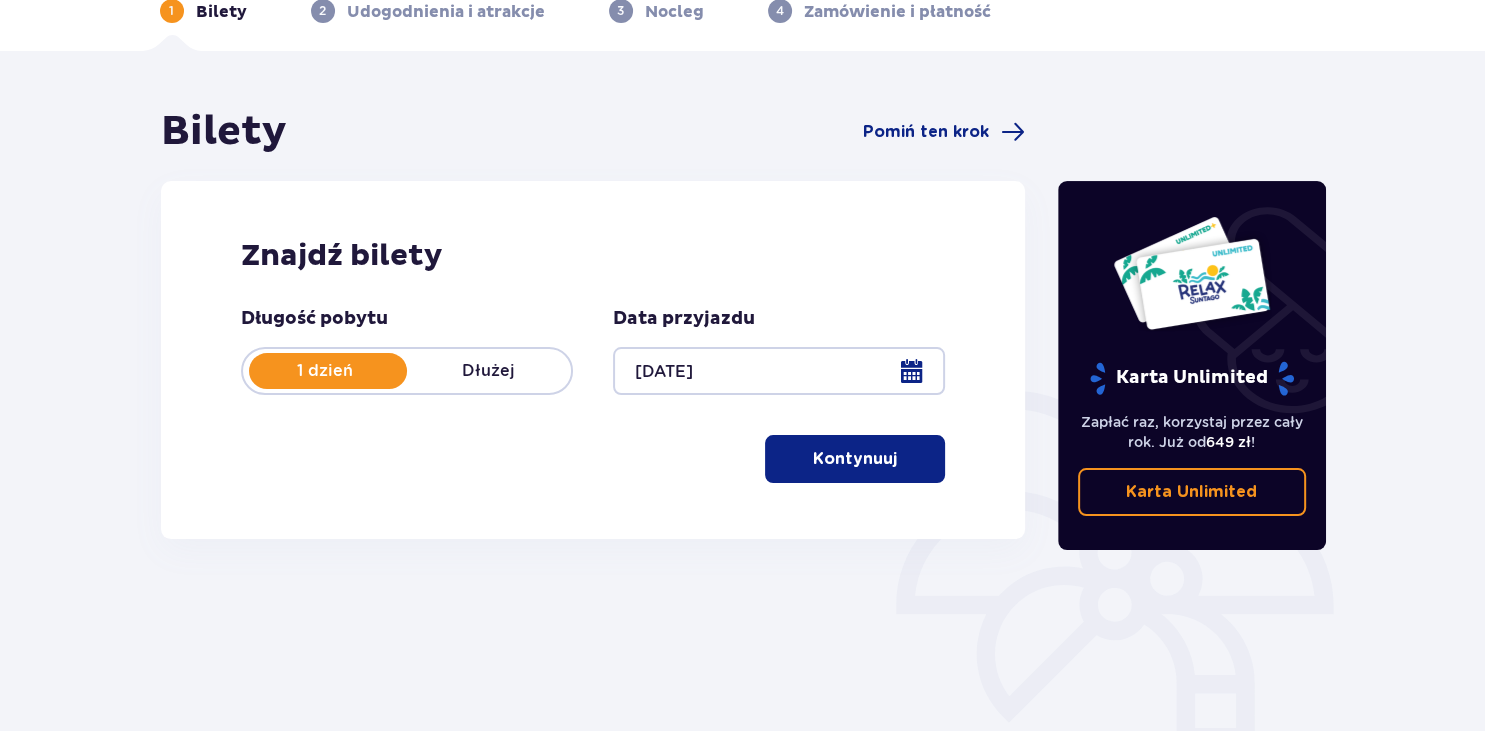 click on "Kontynuuj" at bounding box center (855, 459) 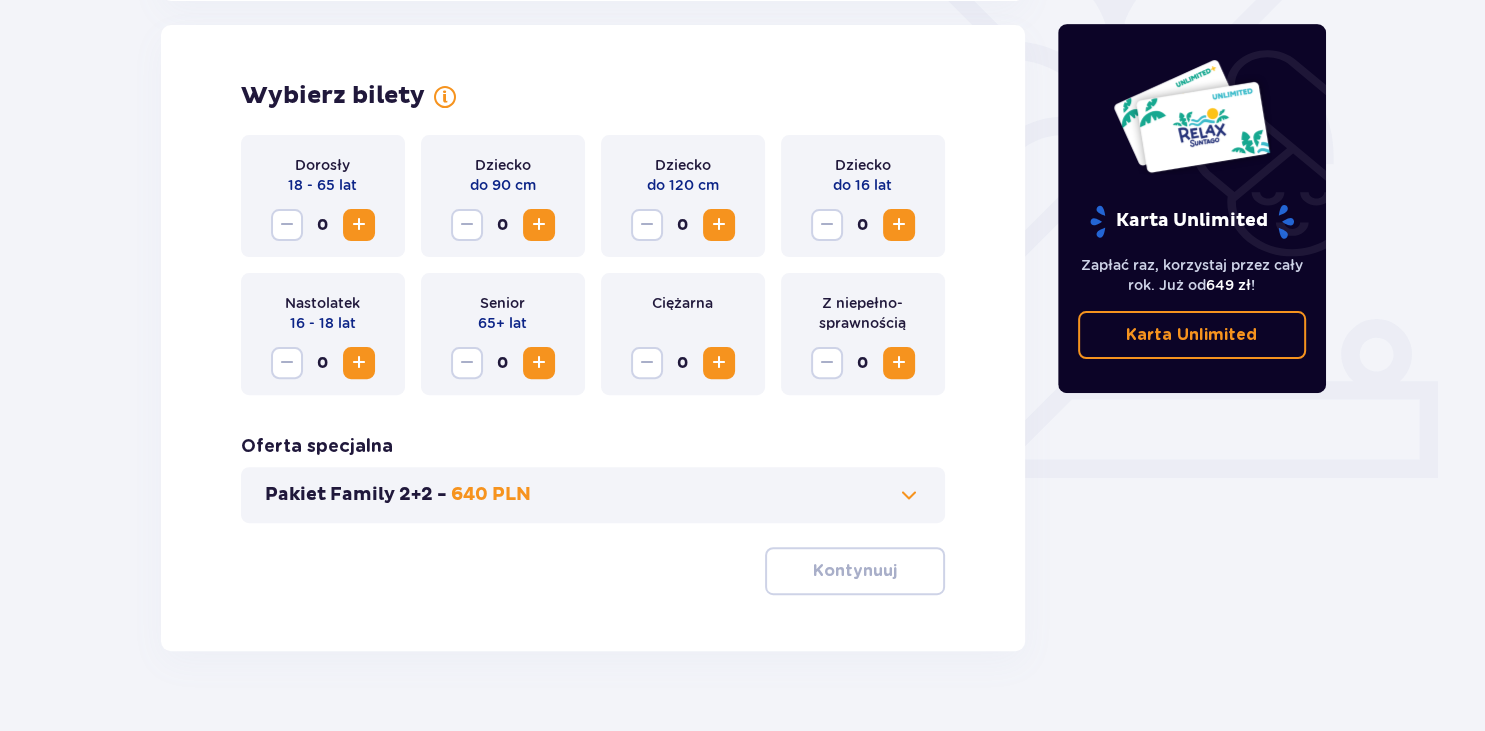 scroll, scrollTop: 556, scrollLeft: 0, axis: vertical 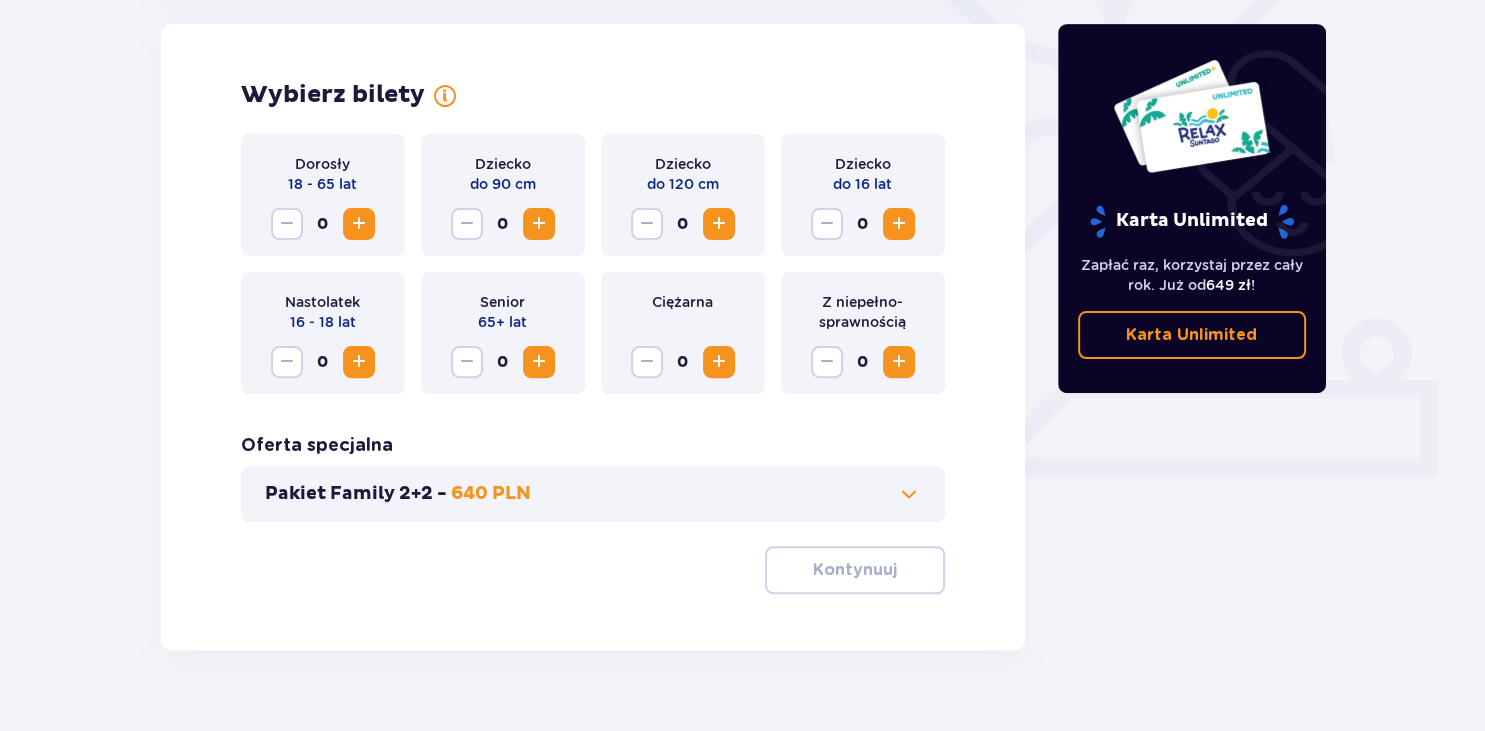 click at bounding box center [359, 224] 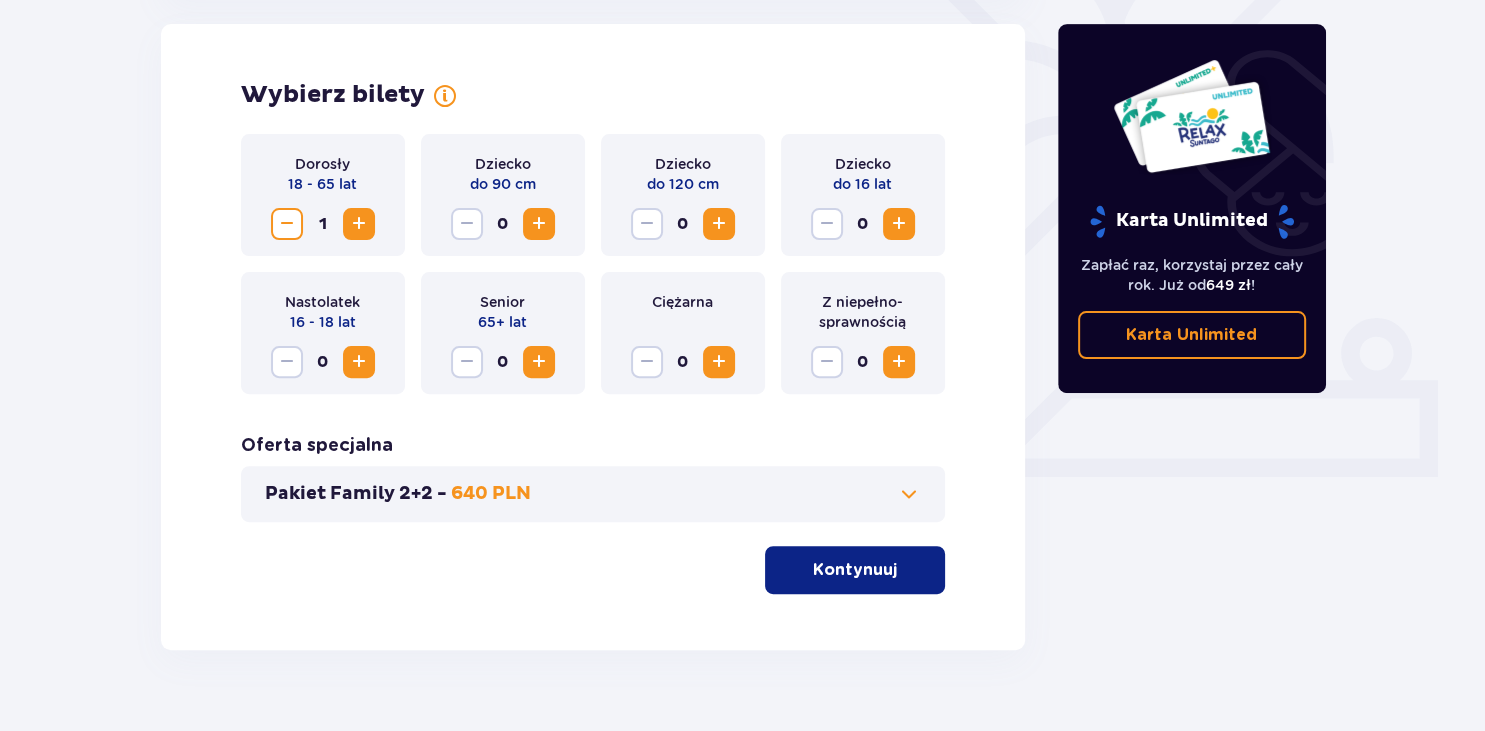 click at bounding box center (359, 224) 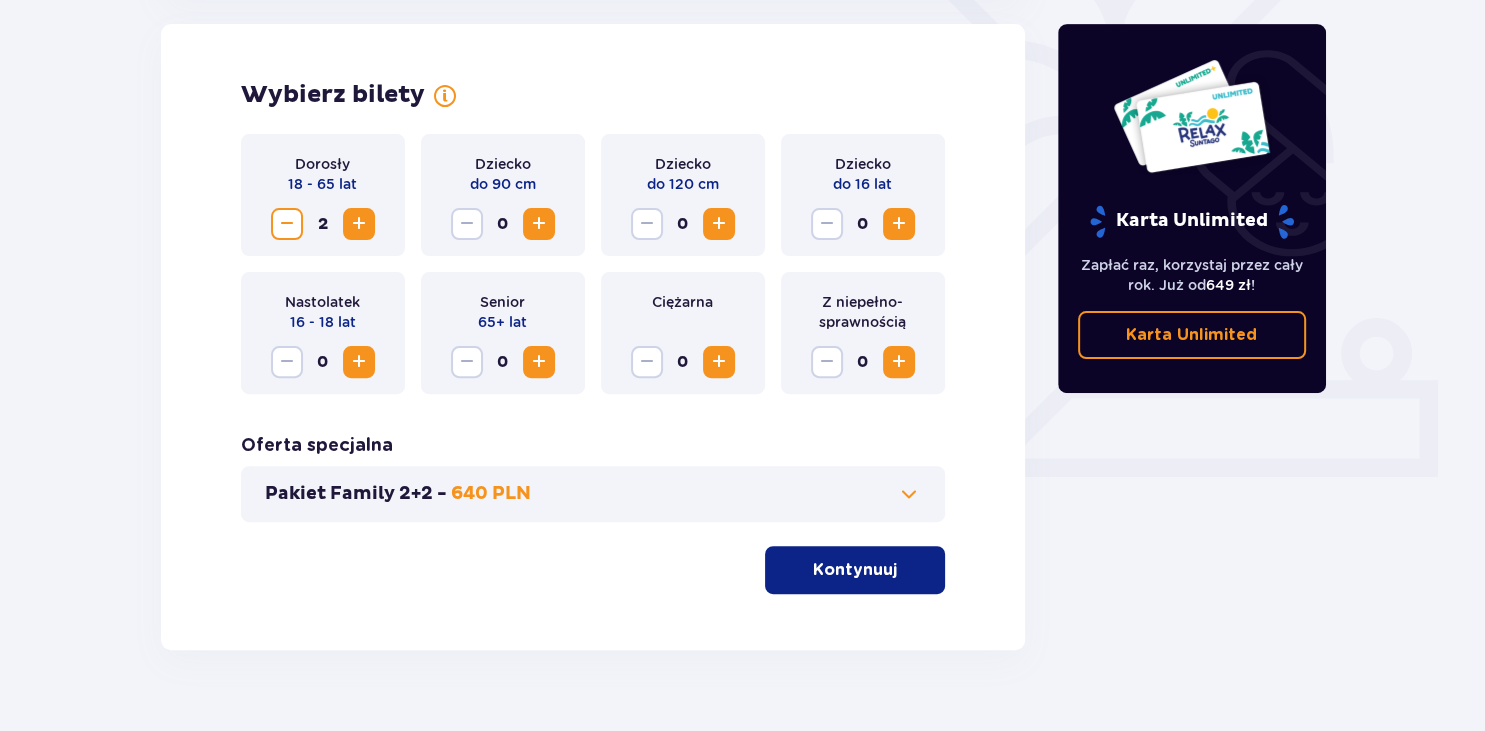 click at bounding box center [899, 224] 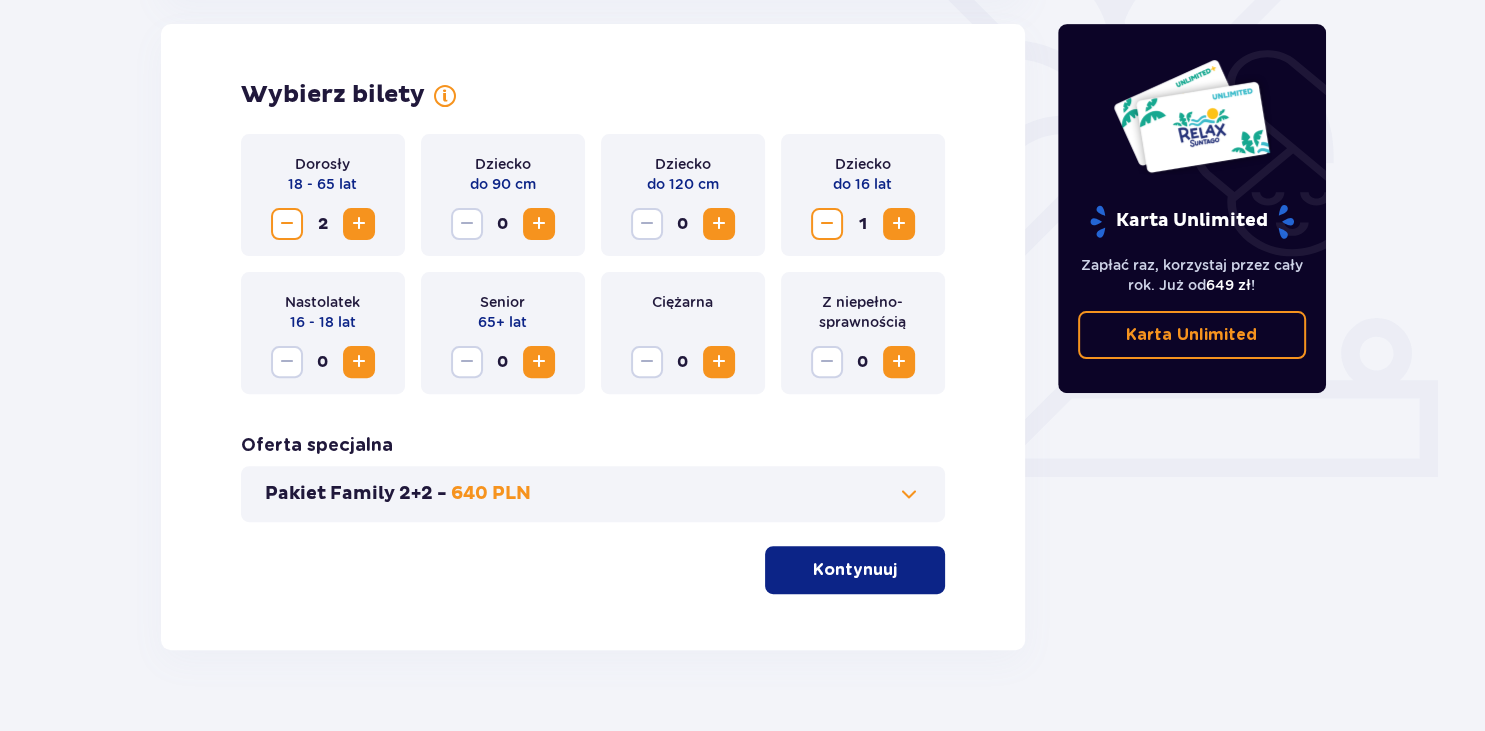 click at bounding box center [899, 224] 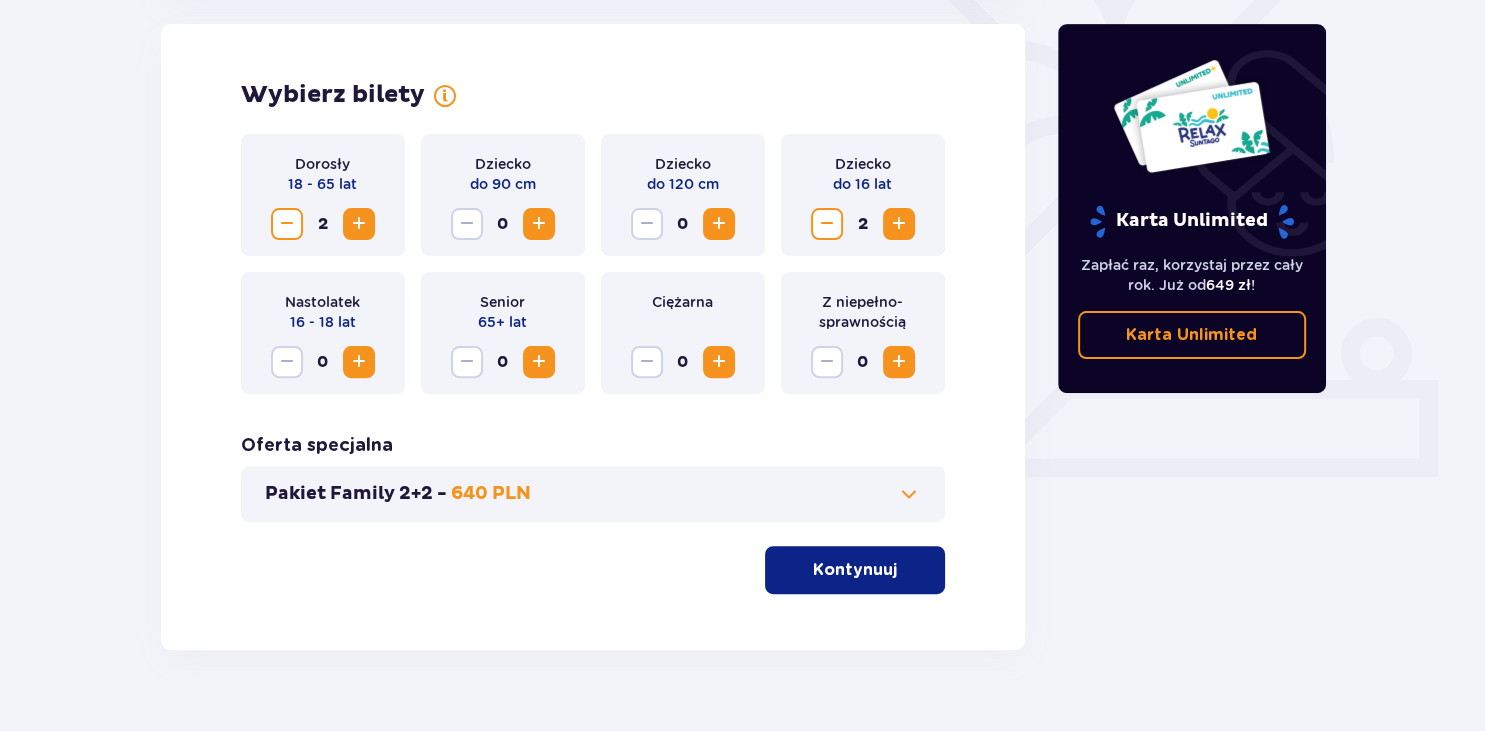 click on "Kontynuuj" at bounding box center [855, 570] 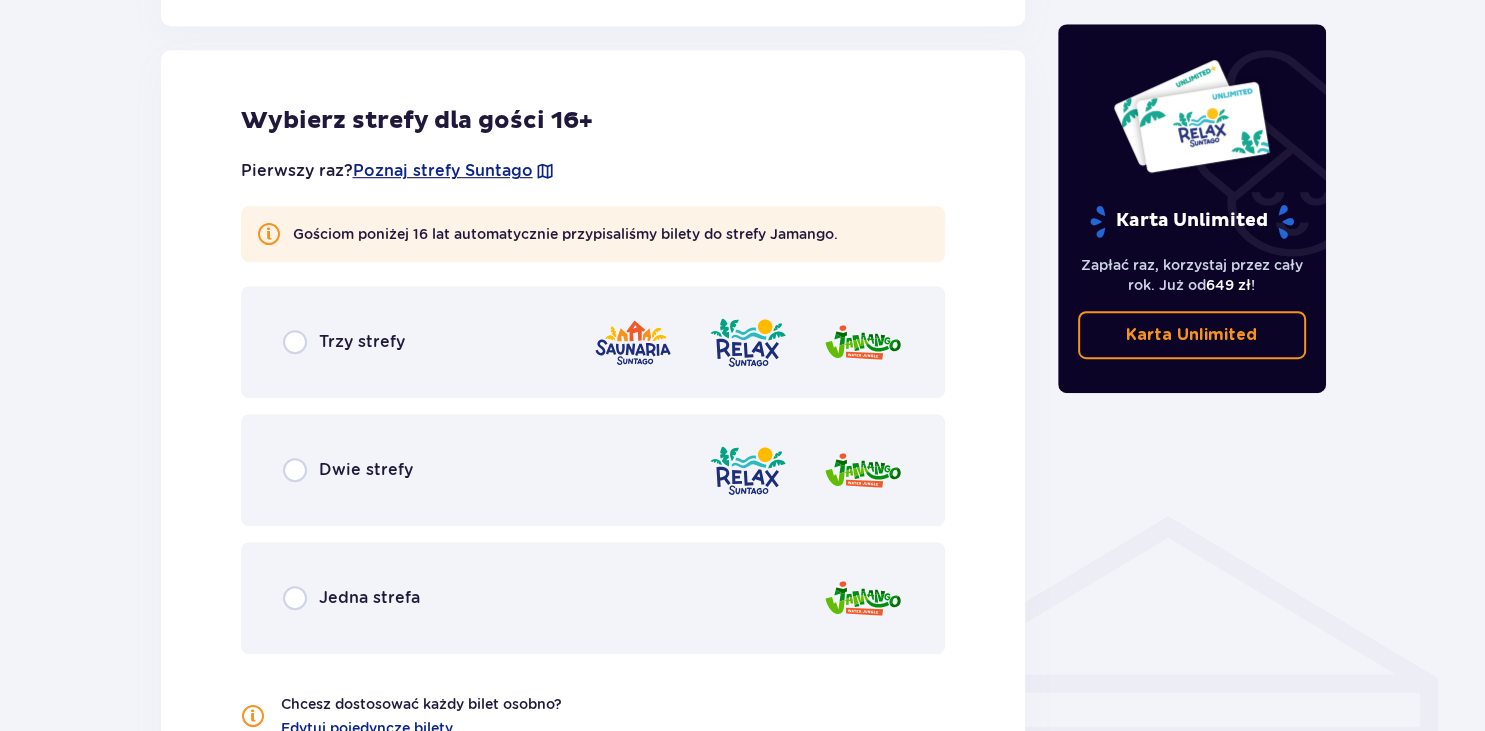 scroll, scrollTop: 1110, scrollLeft: 0, axis: vertical 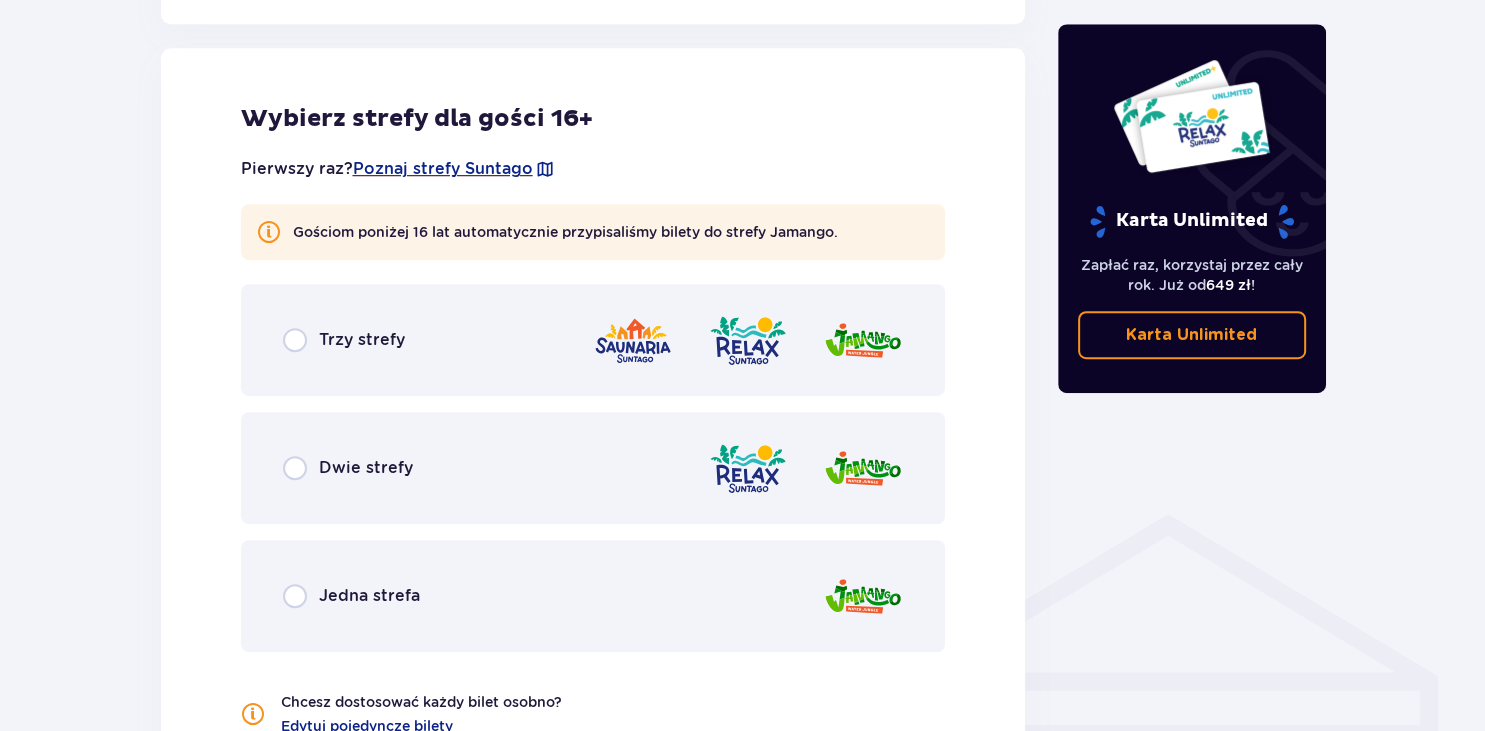 click on "Jedna strefa" at bounding box center [593, 596] 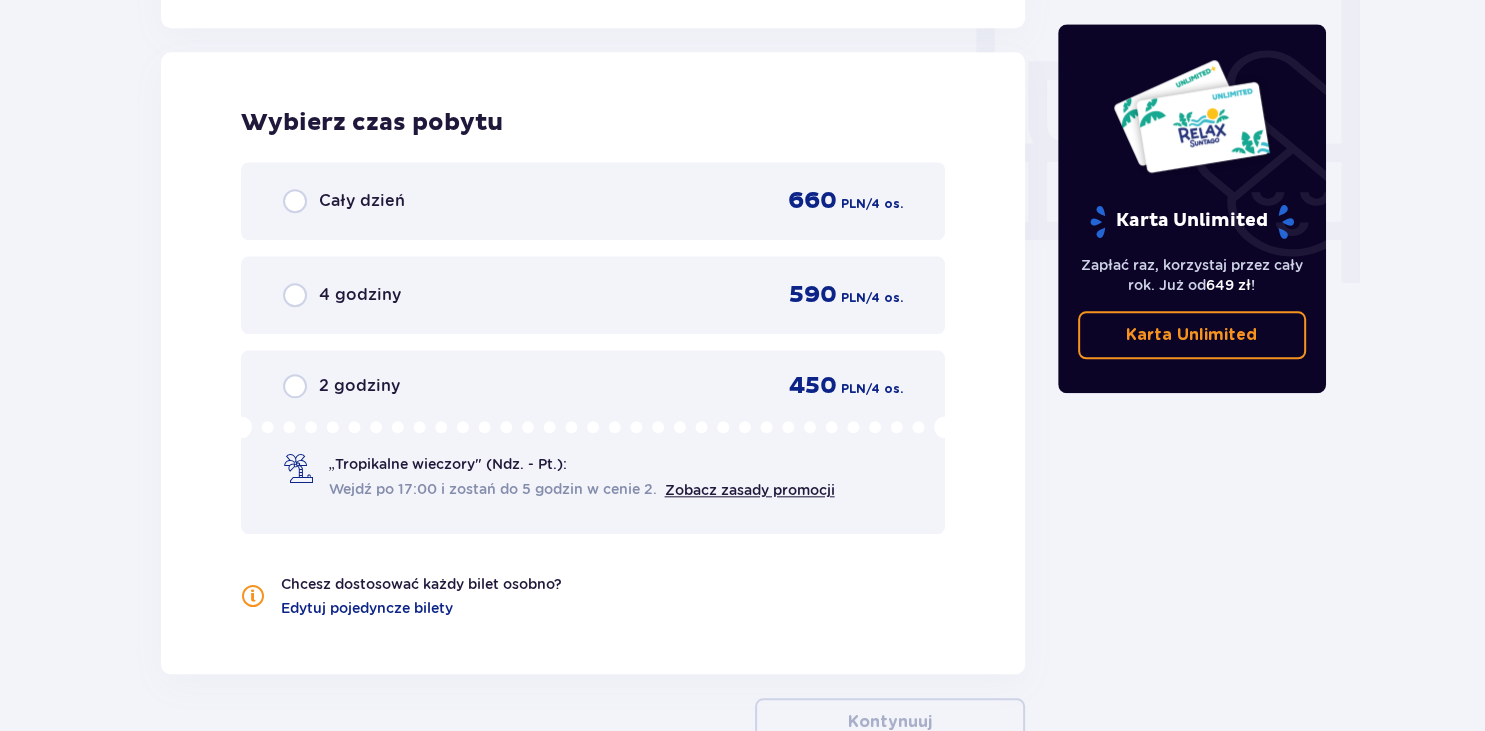 scroll, scrollTop: 1878, scrollLeft: 0, axis: vertical 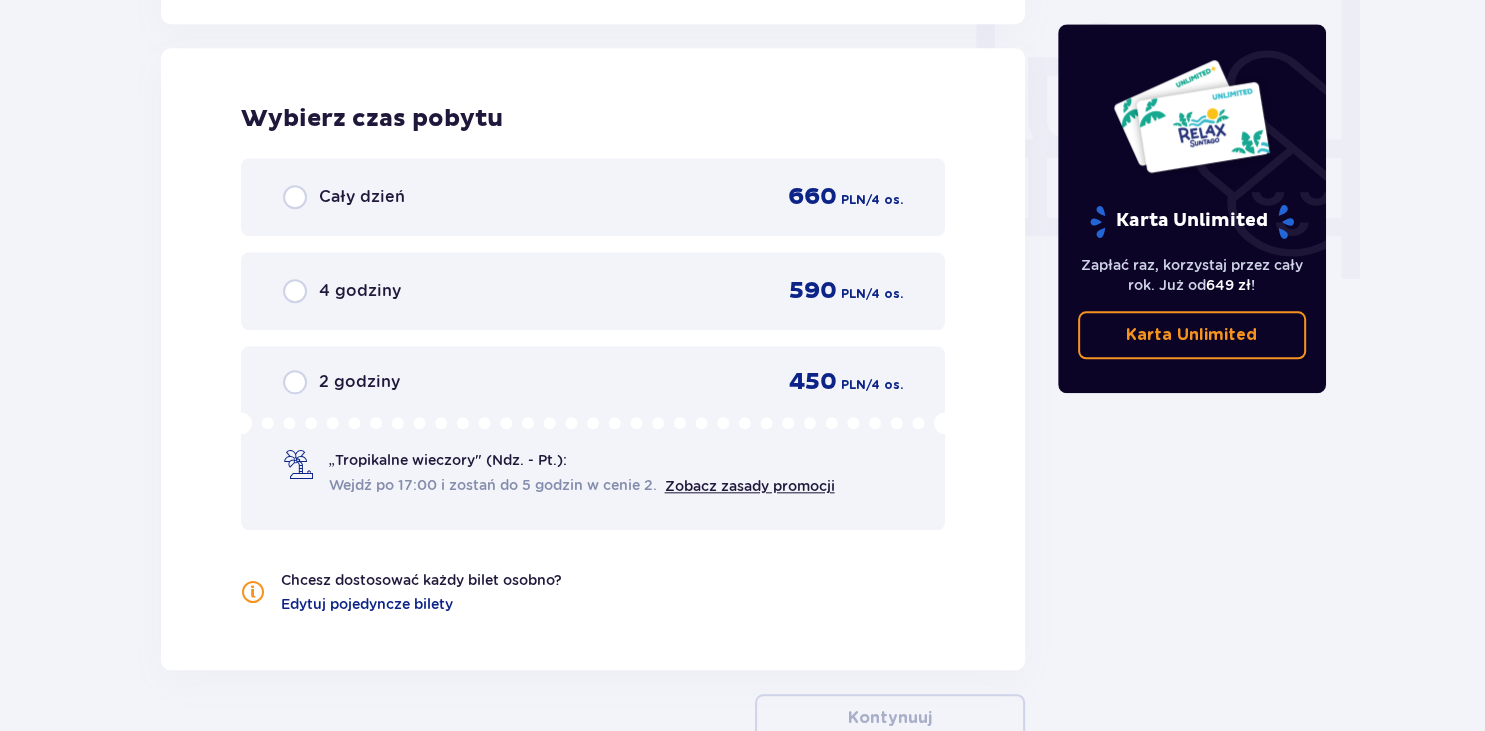 click on "4 godziny 590 PLN / 4 os." at bounding box center [593, 291] 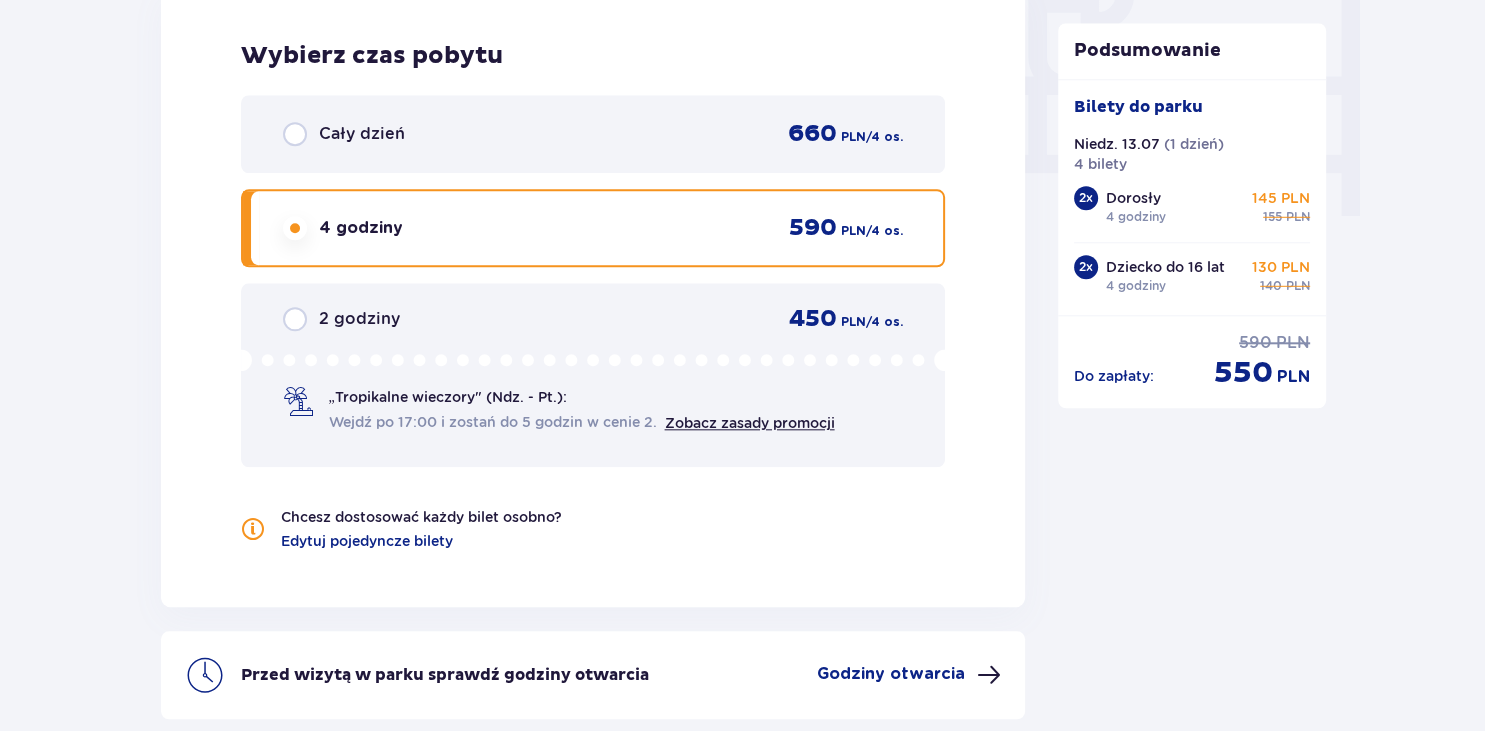 scroll, scrollTop: 1891, scrollLeft: 0, axis: vertical 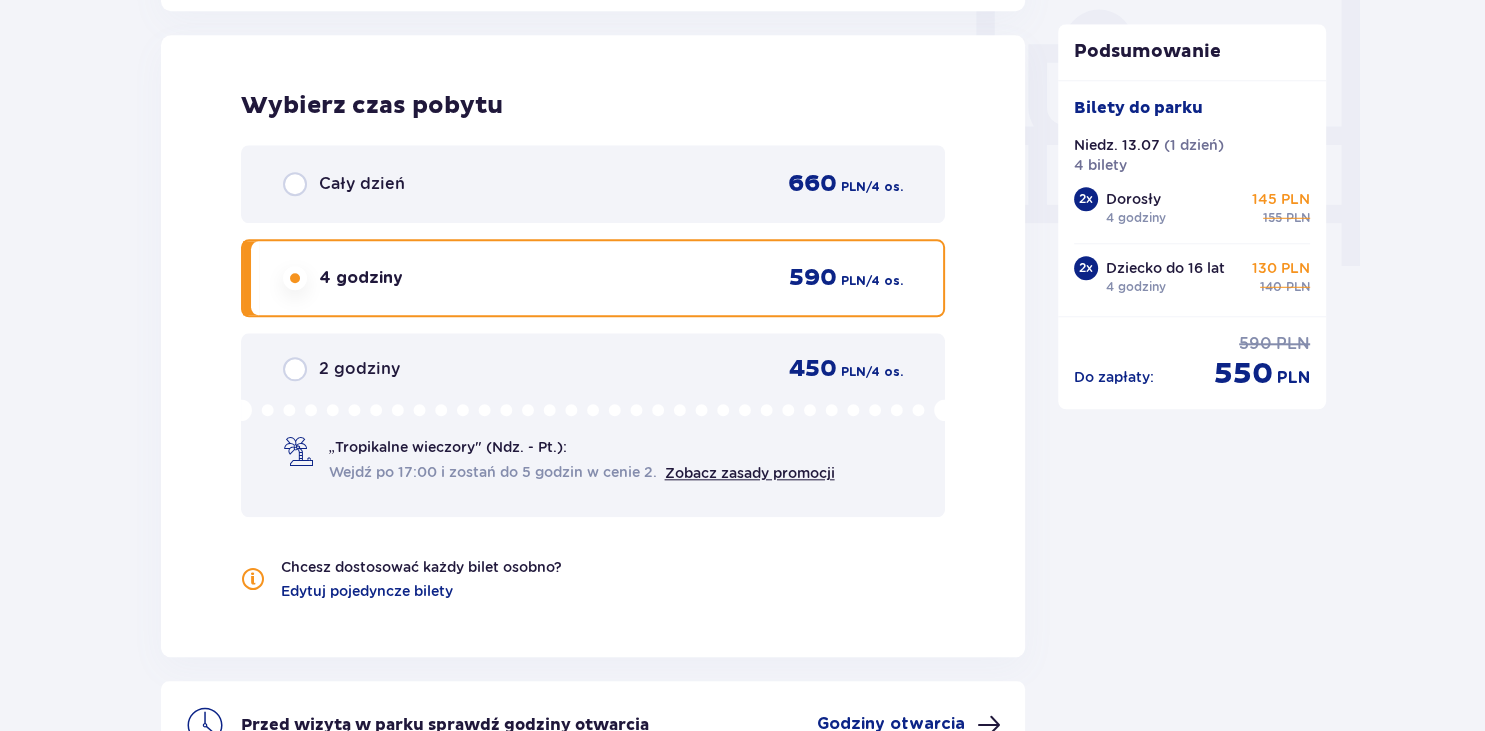 click on "2 godziny 450 PLN / 4 os." at bounding box center [593, 369] 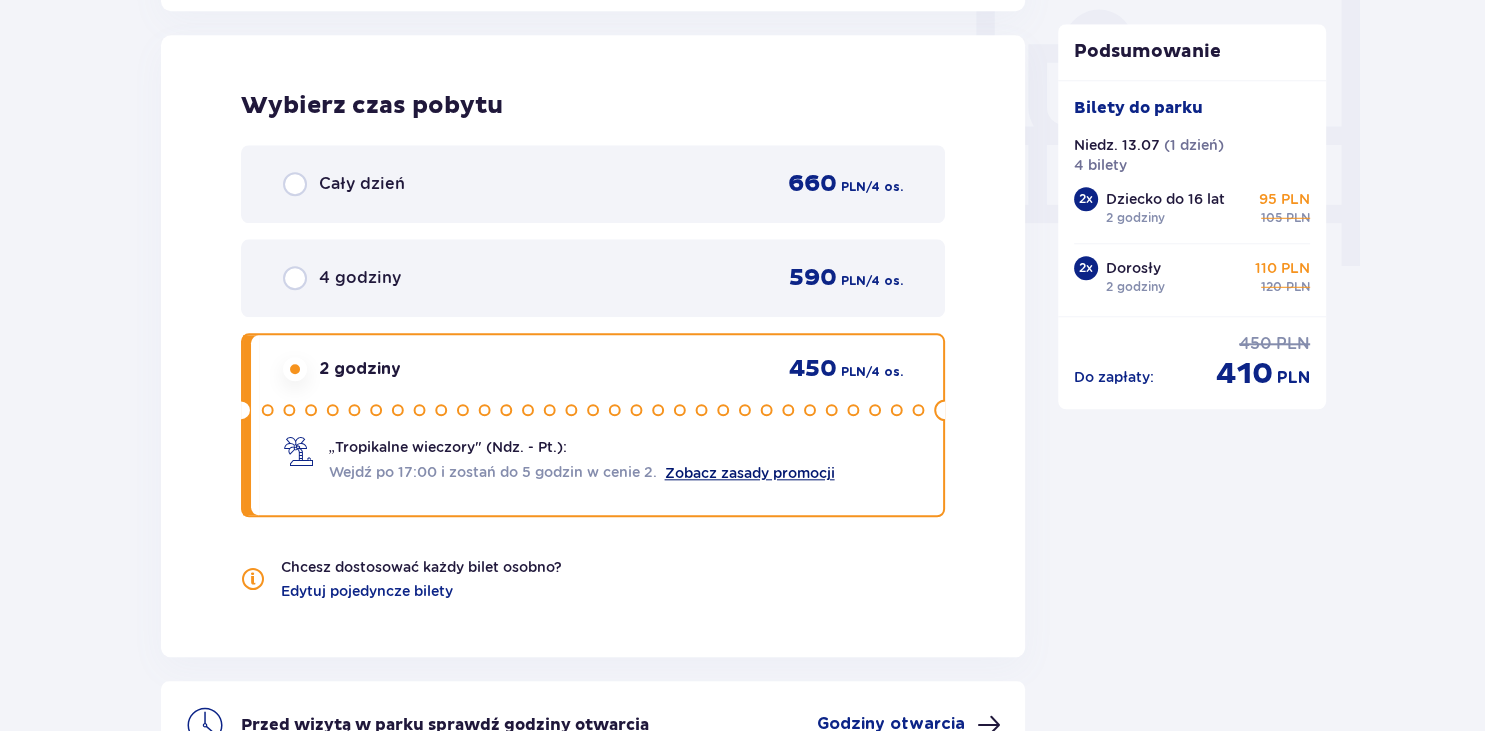 scroll, scrollTop: 2118, scrollLeft: 0, axis: vertical 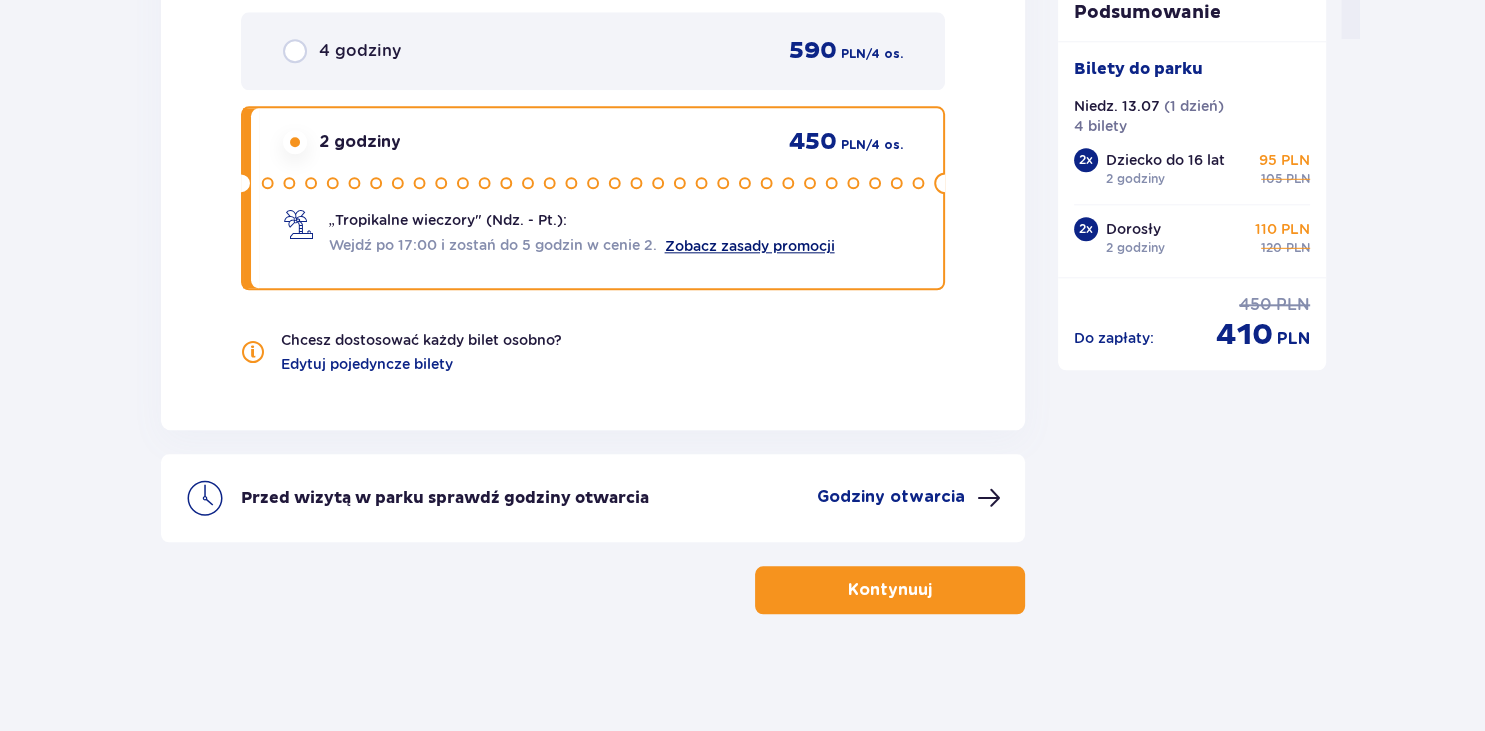 click on "Zobacz zasady promocji" at bounding box center (750, 246) 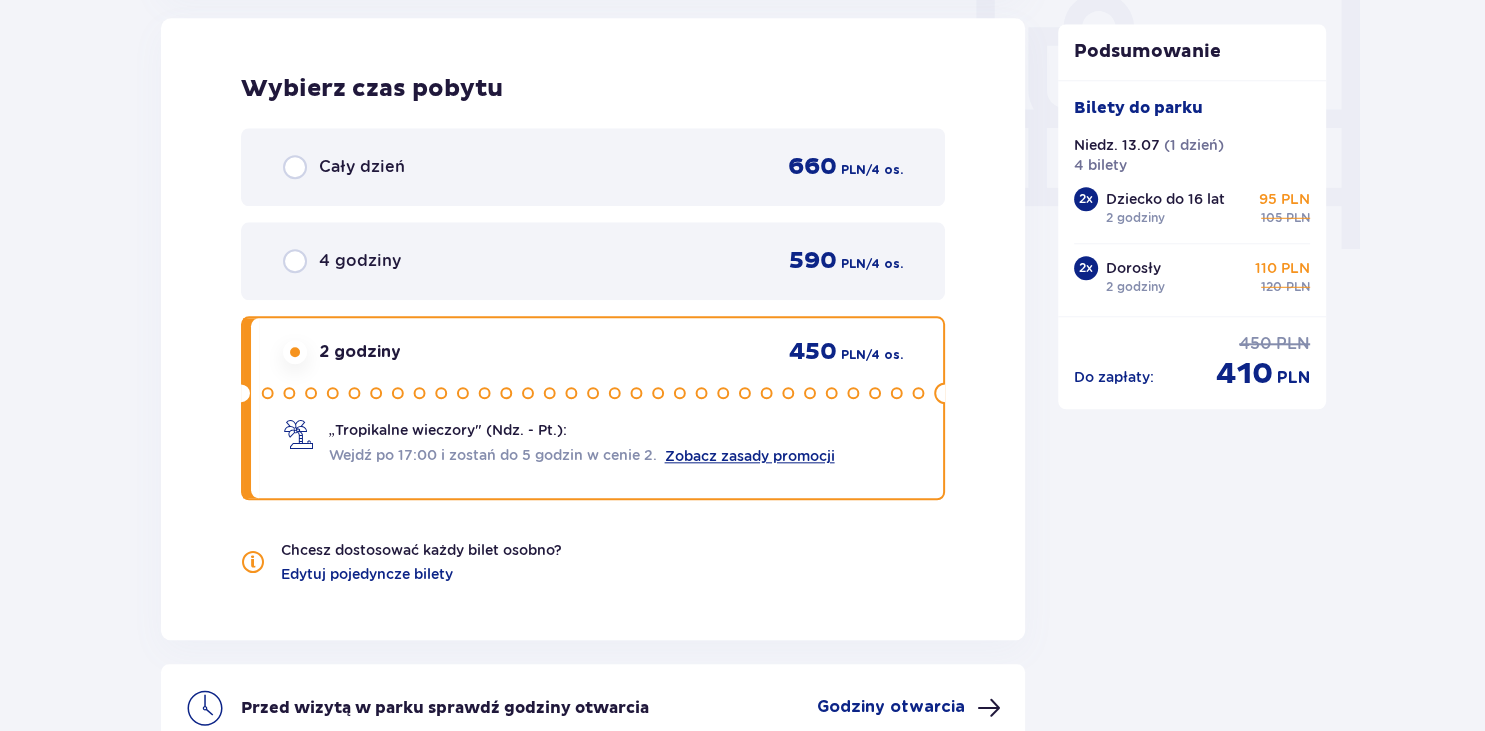 scroll, scrollTop: 1907, scrollLeft: 0, axis: vertical 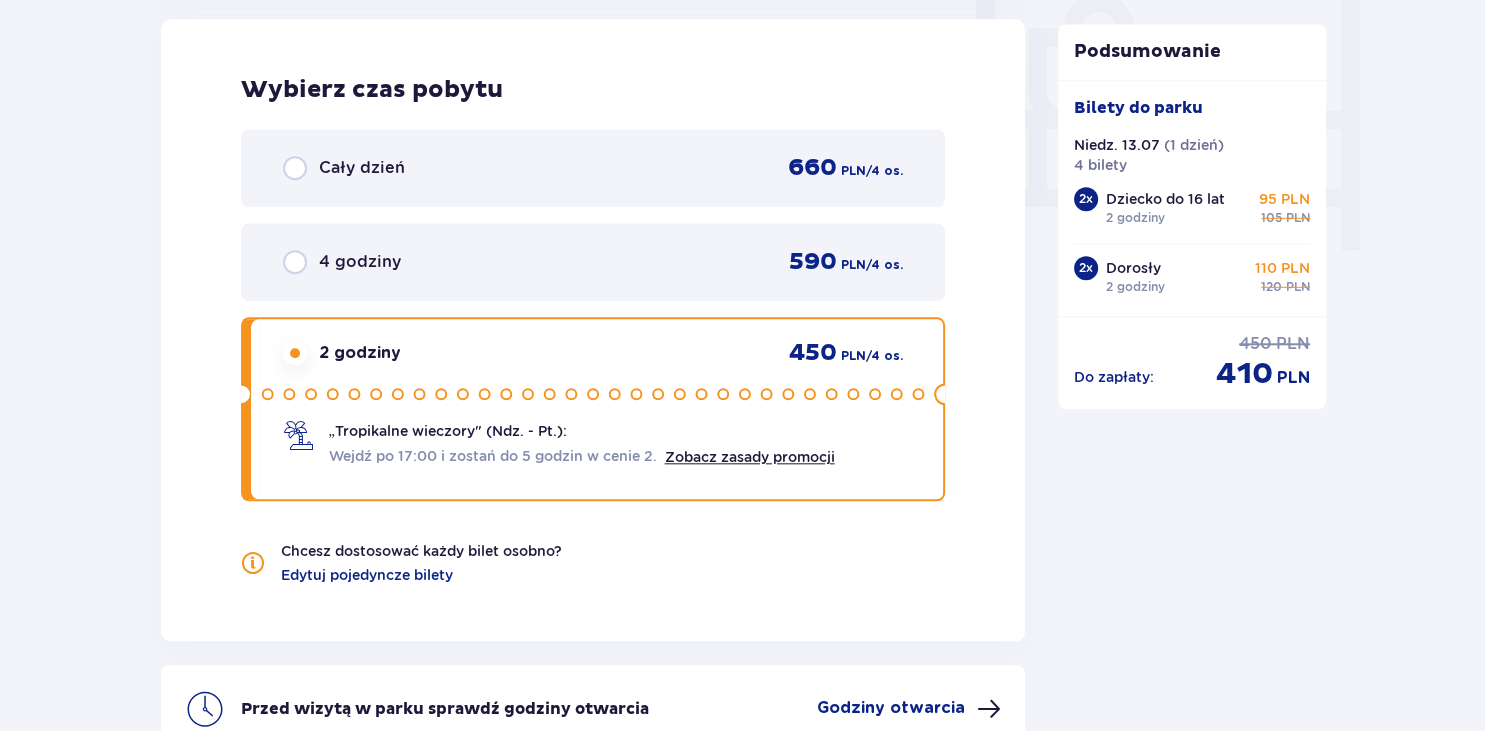 click on "4 godziny 590 PLN / 4 os." at bounding box center (593, 262) 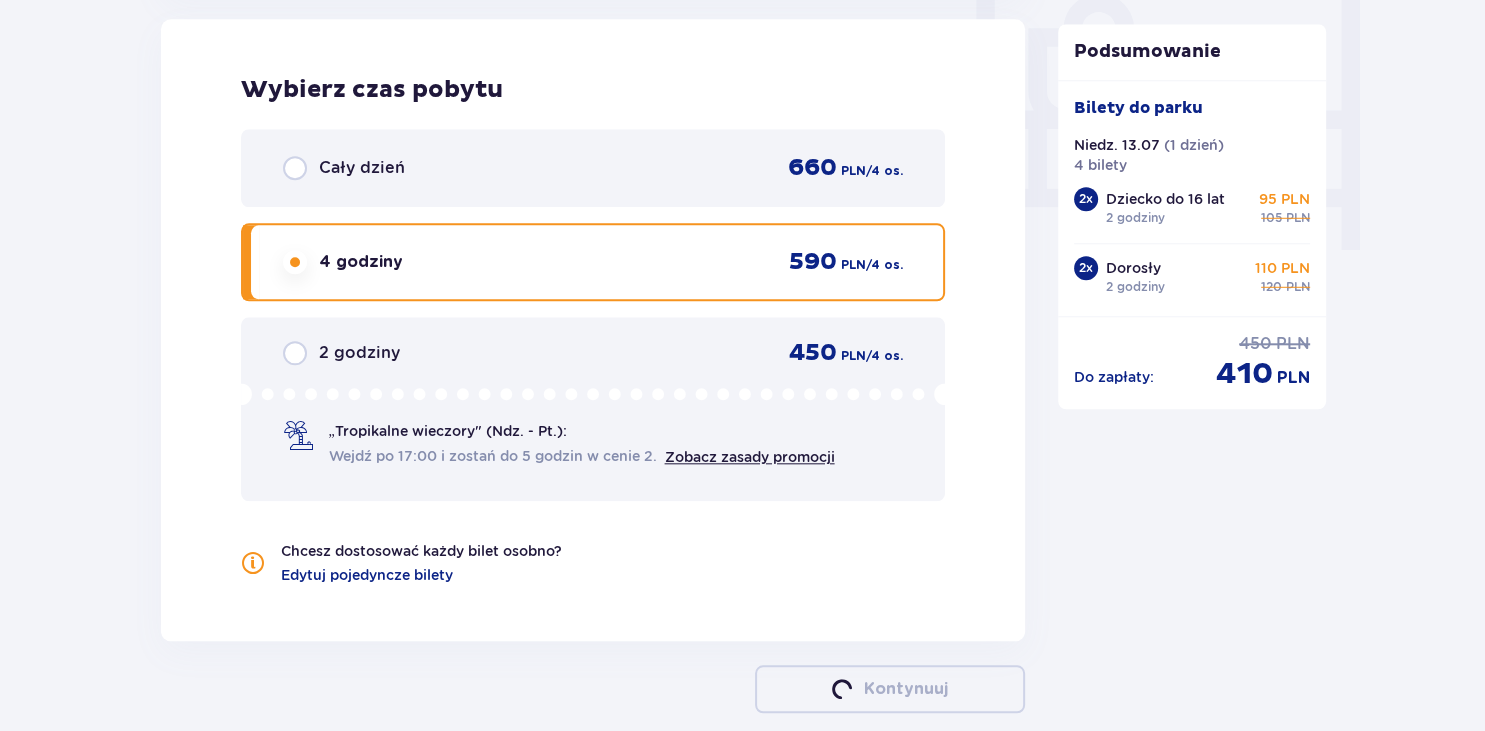 click on "2 godziny 450 PLN / 4 os. „Tropikalne wieczory" (Ndz. - Pt.): Wejdź po 17:00 i zostań do 5 godzin w cenie 2. Zobacz zasady promocji" at bounding box center (593, 409) 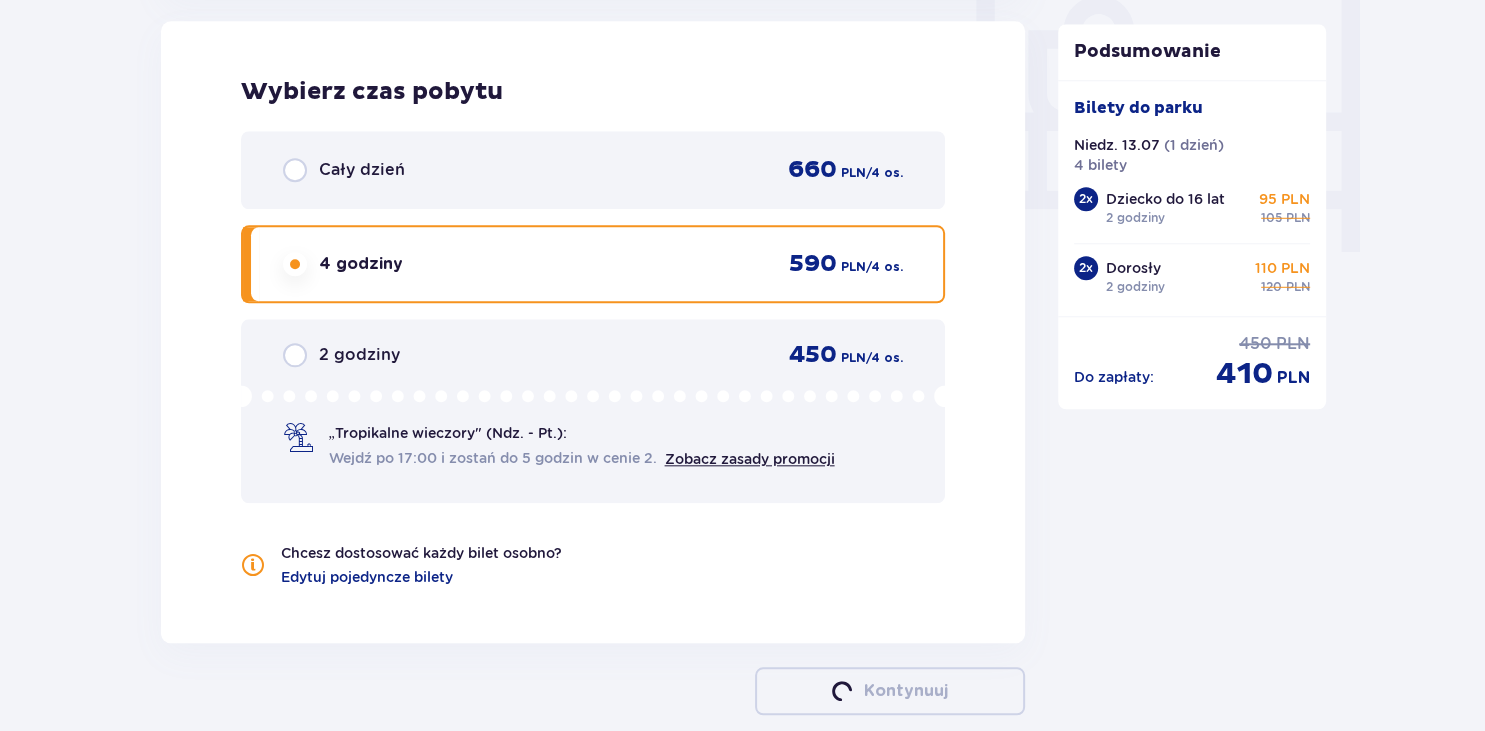 scroll, scrollTop: 1907, scrollLeft: 0, axis: vertical 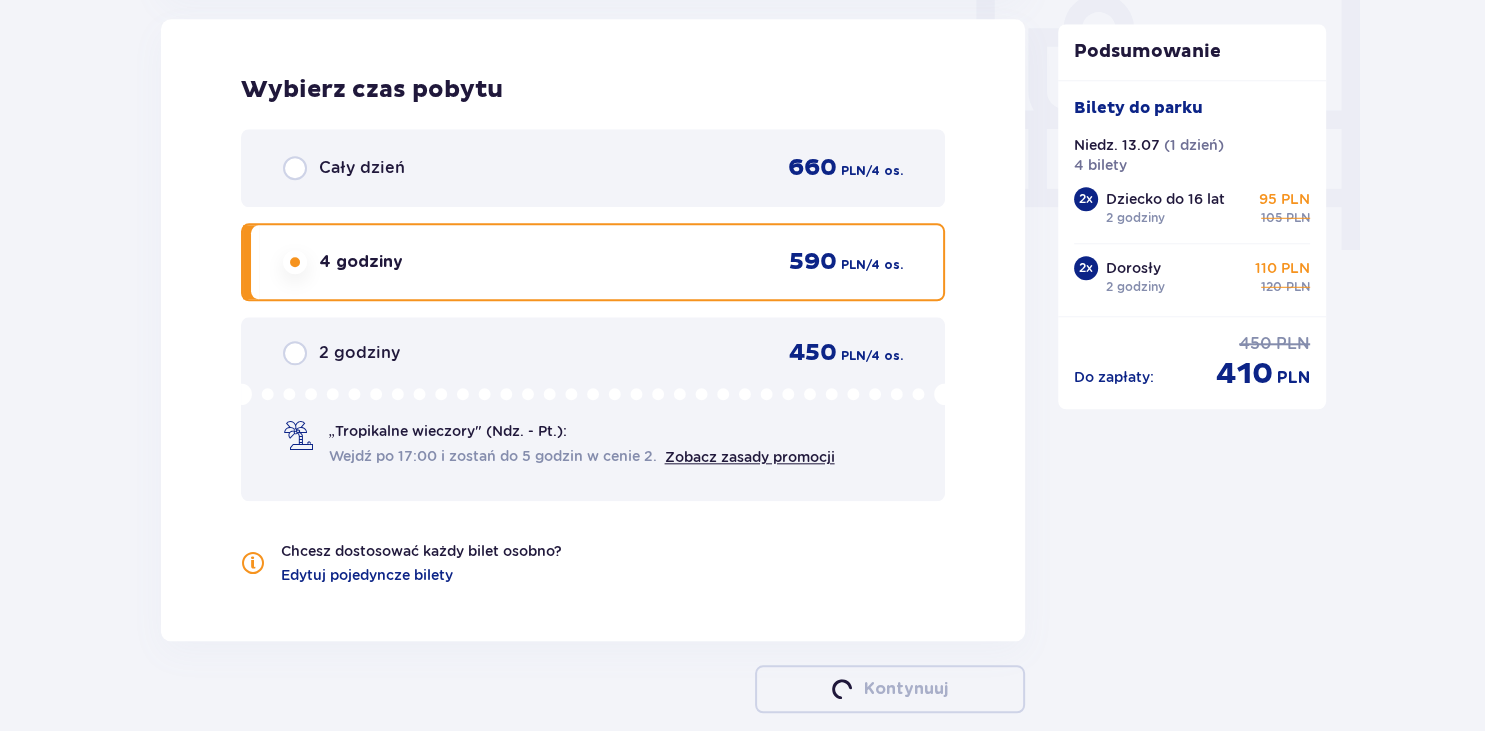 click on "4 godziny 590 PLN / 4 os." at bounding box center [593, 262] 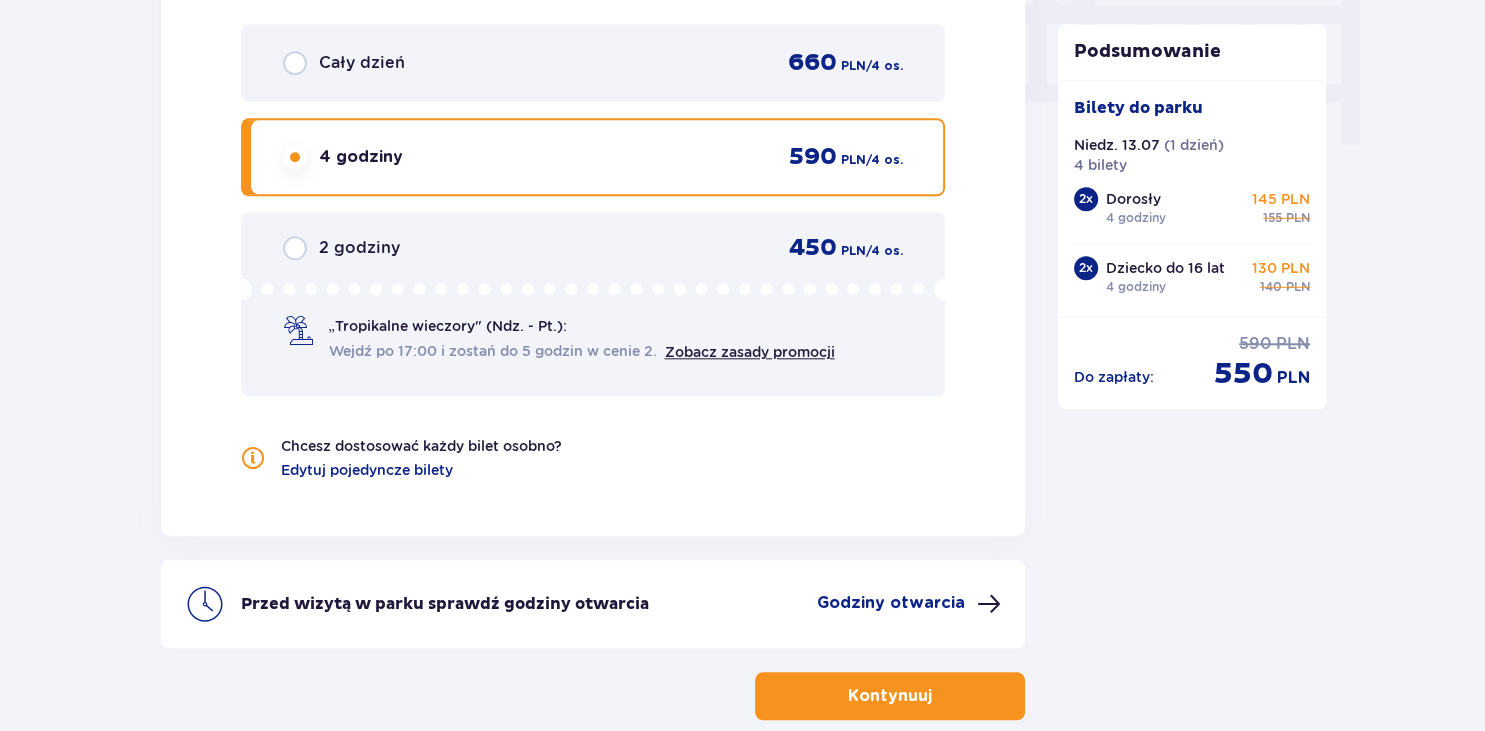 scroll, scrollTop: 2118, scrollLeft: 0, axis: vertical 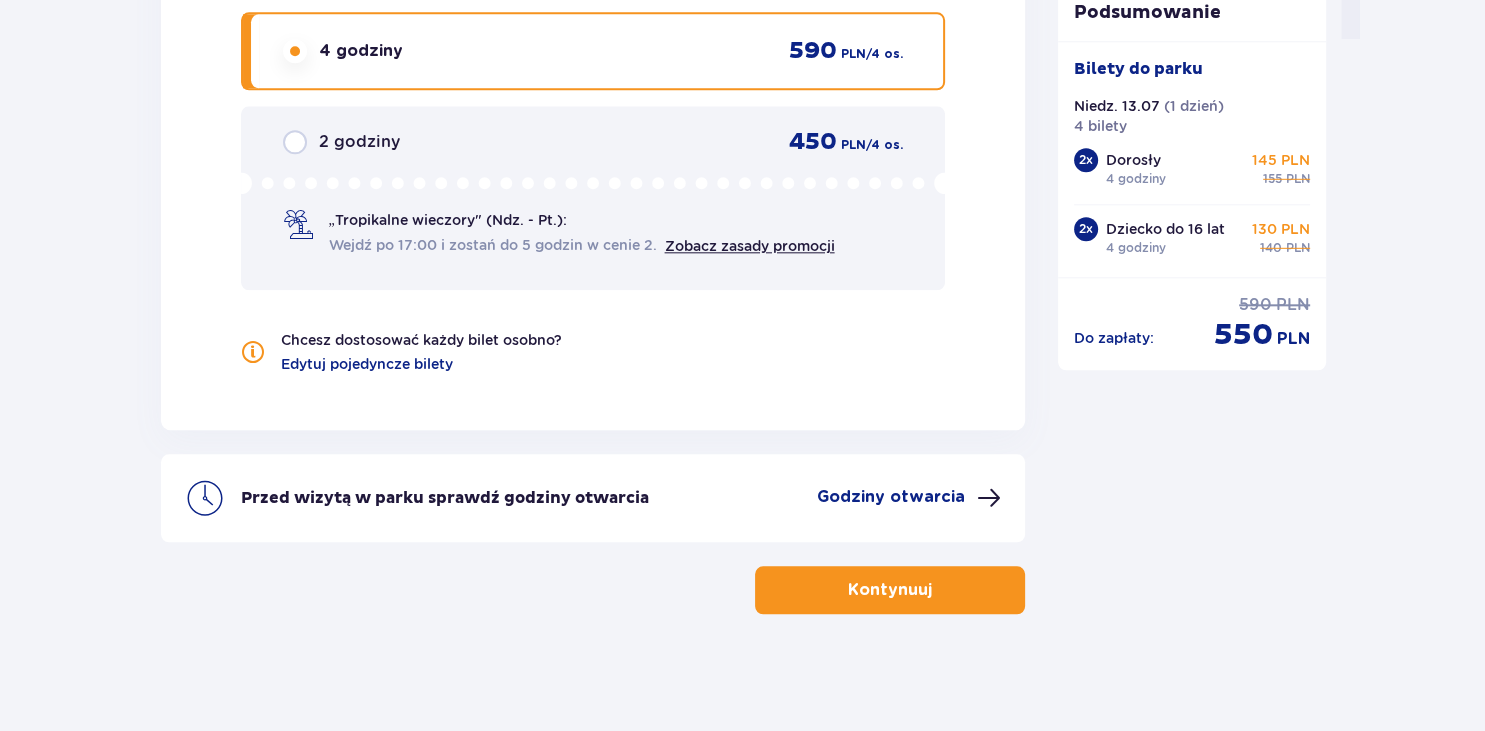 click on "Godziny otwarcia" at bounding box center (891, 497) 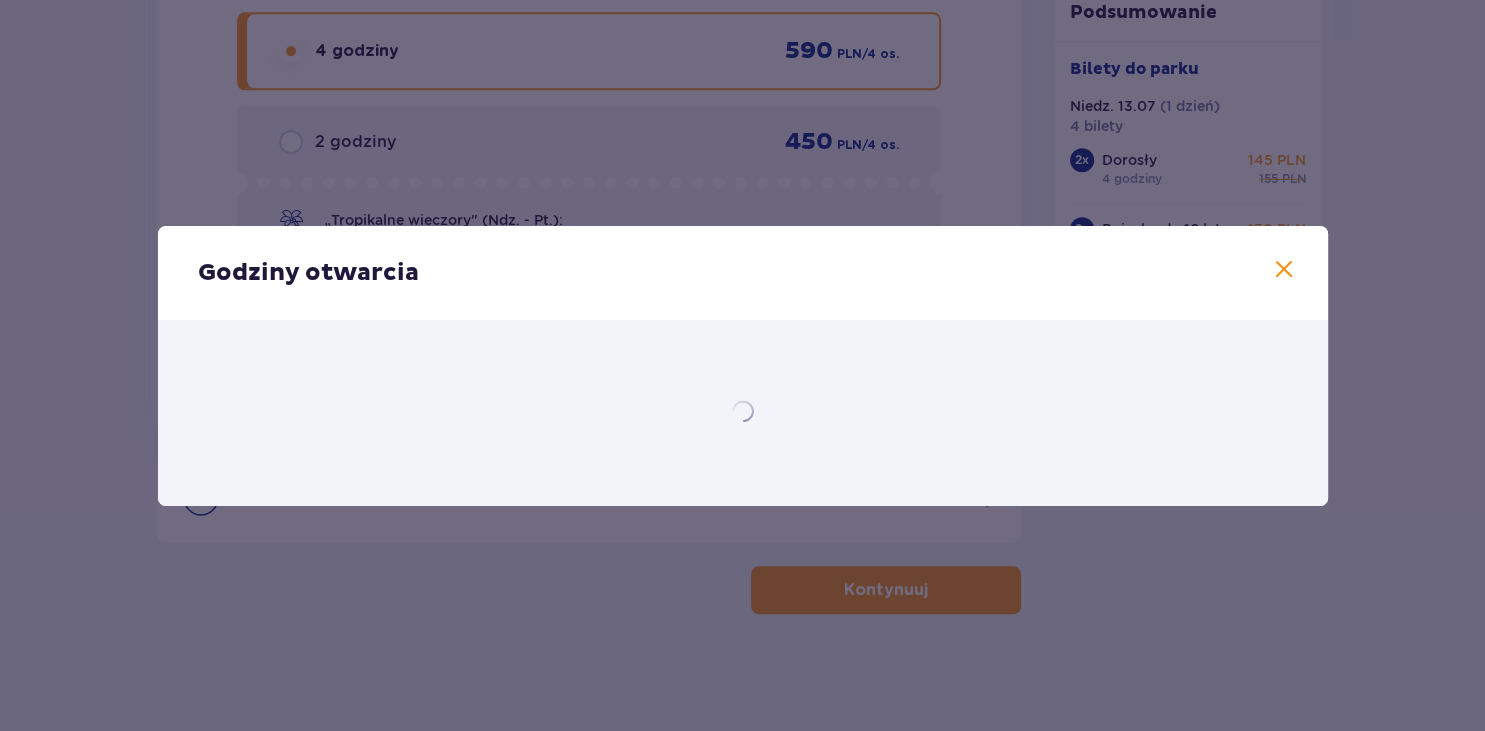 click at bounding box center [1284, 270] 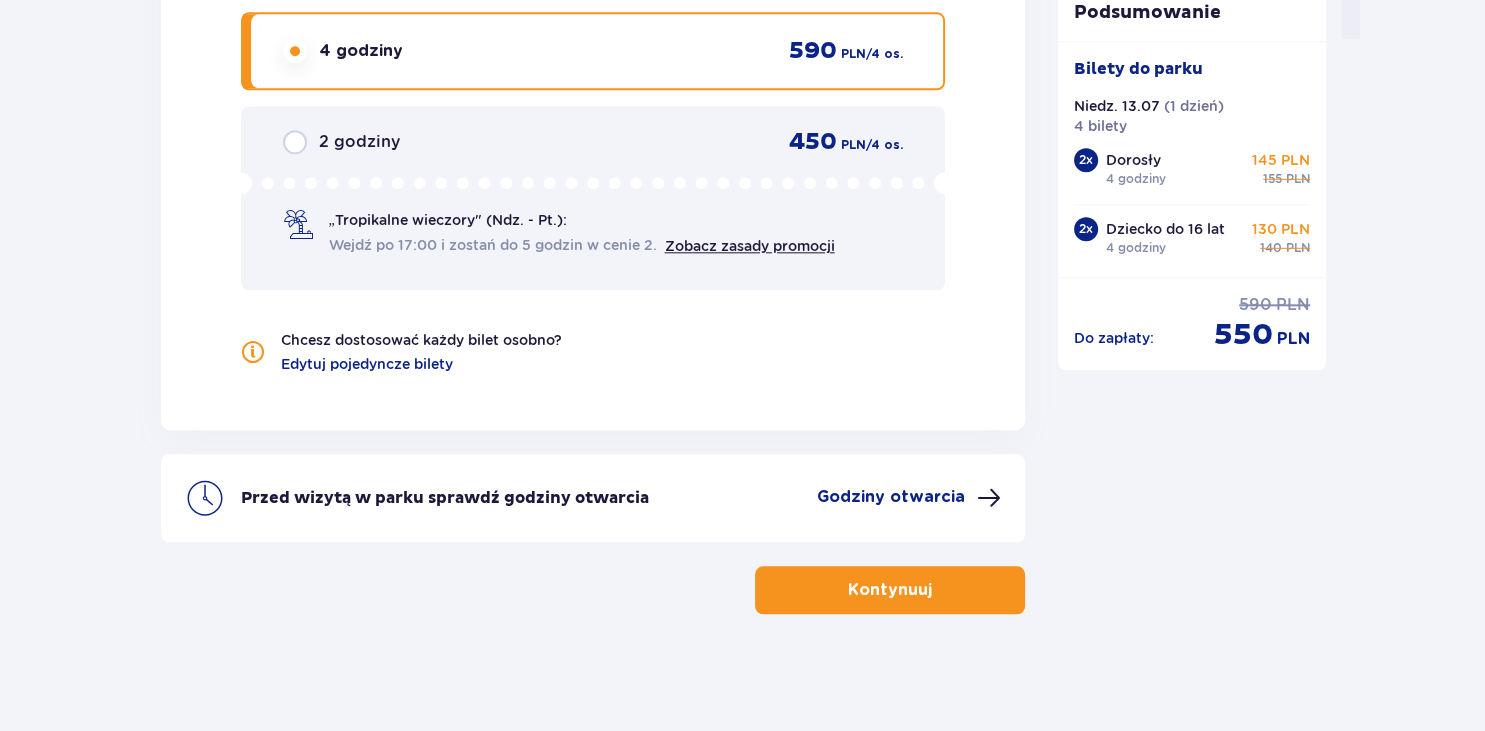 click on "Kontynuuj" at bounding box center [890, 590] 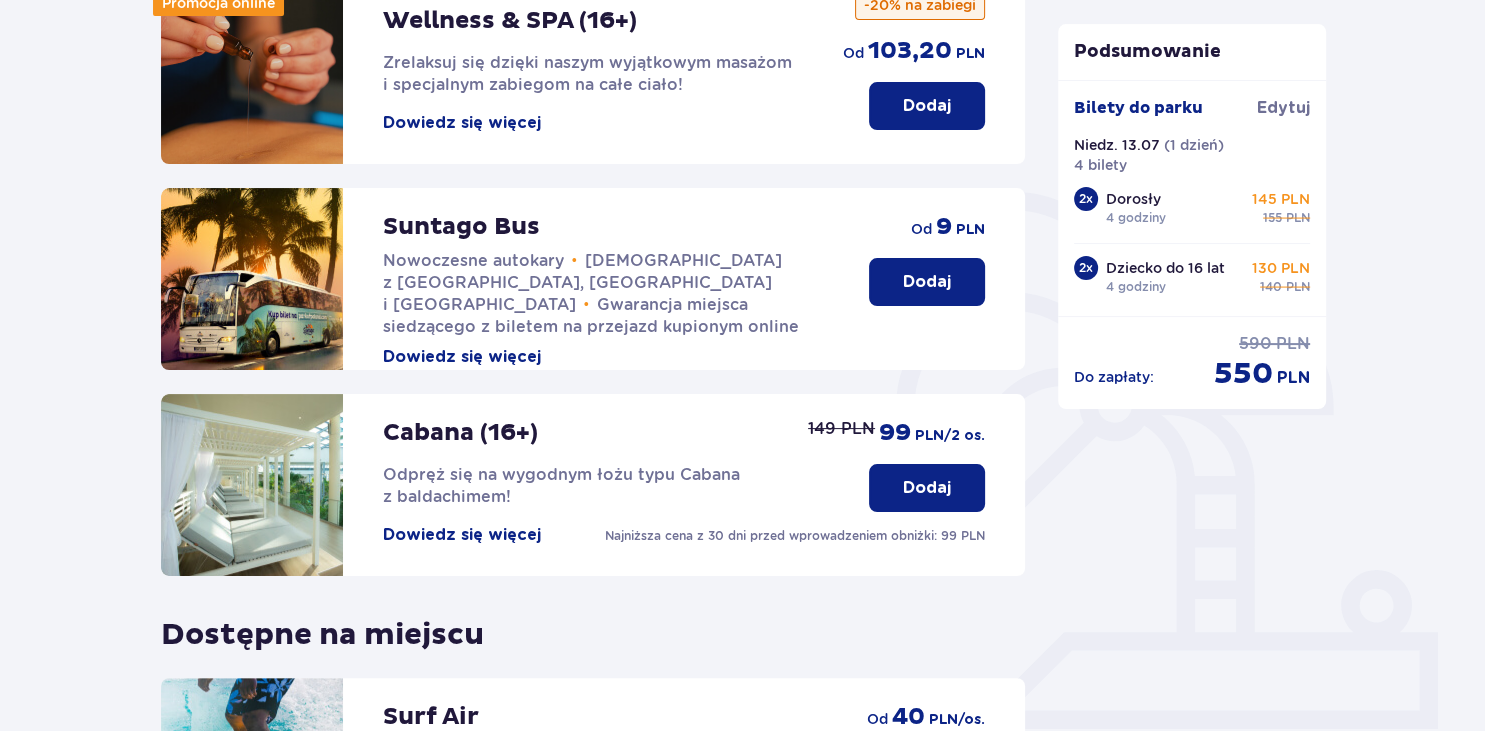 scroll, scrollTop: 96, scrollLeft: 0, axis: vertical 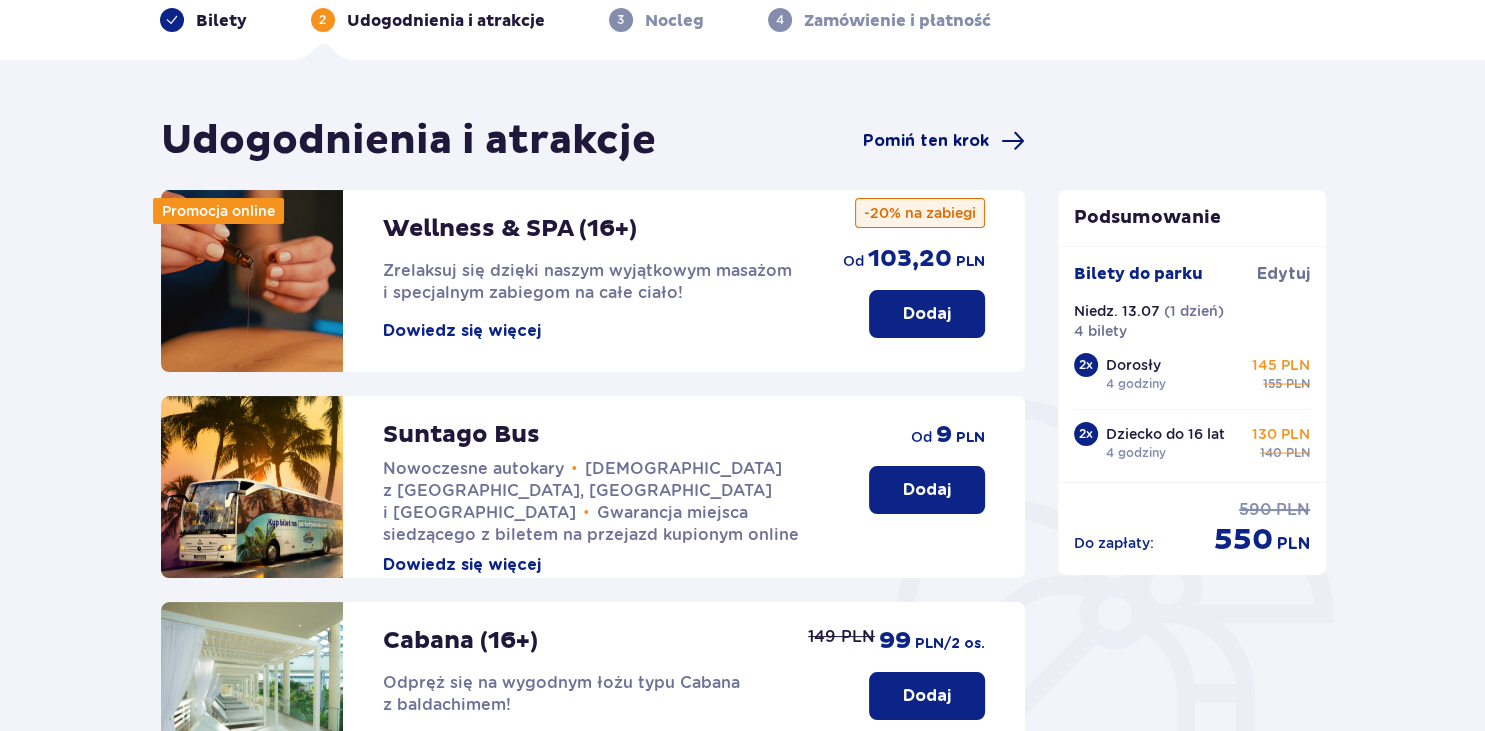 click on "Udogodnienia i atrakcje Pomiń ten krok" at bounding box center [593, 141] 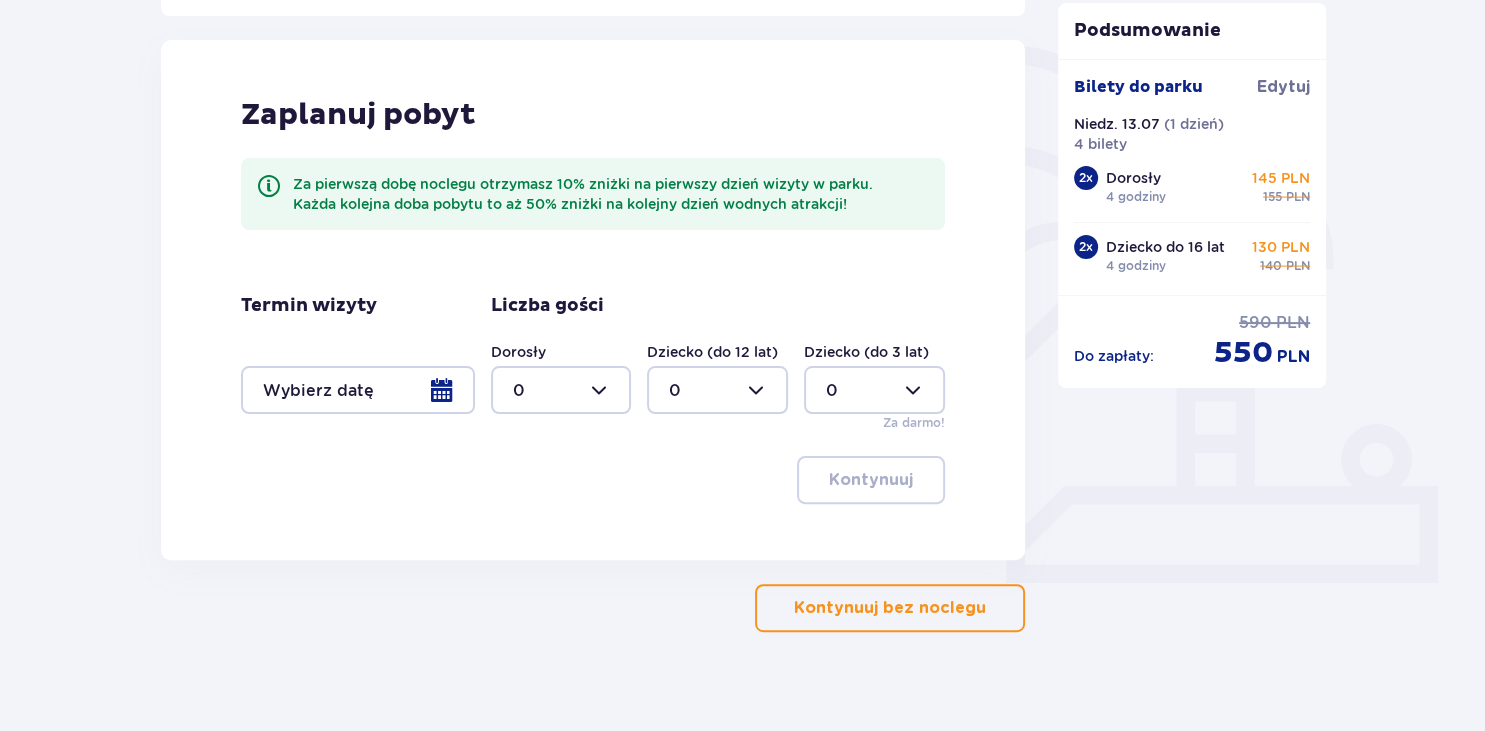 scroll, scrollTop: 471, scrollLeft: 0, axis: vertical 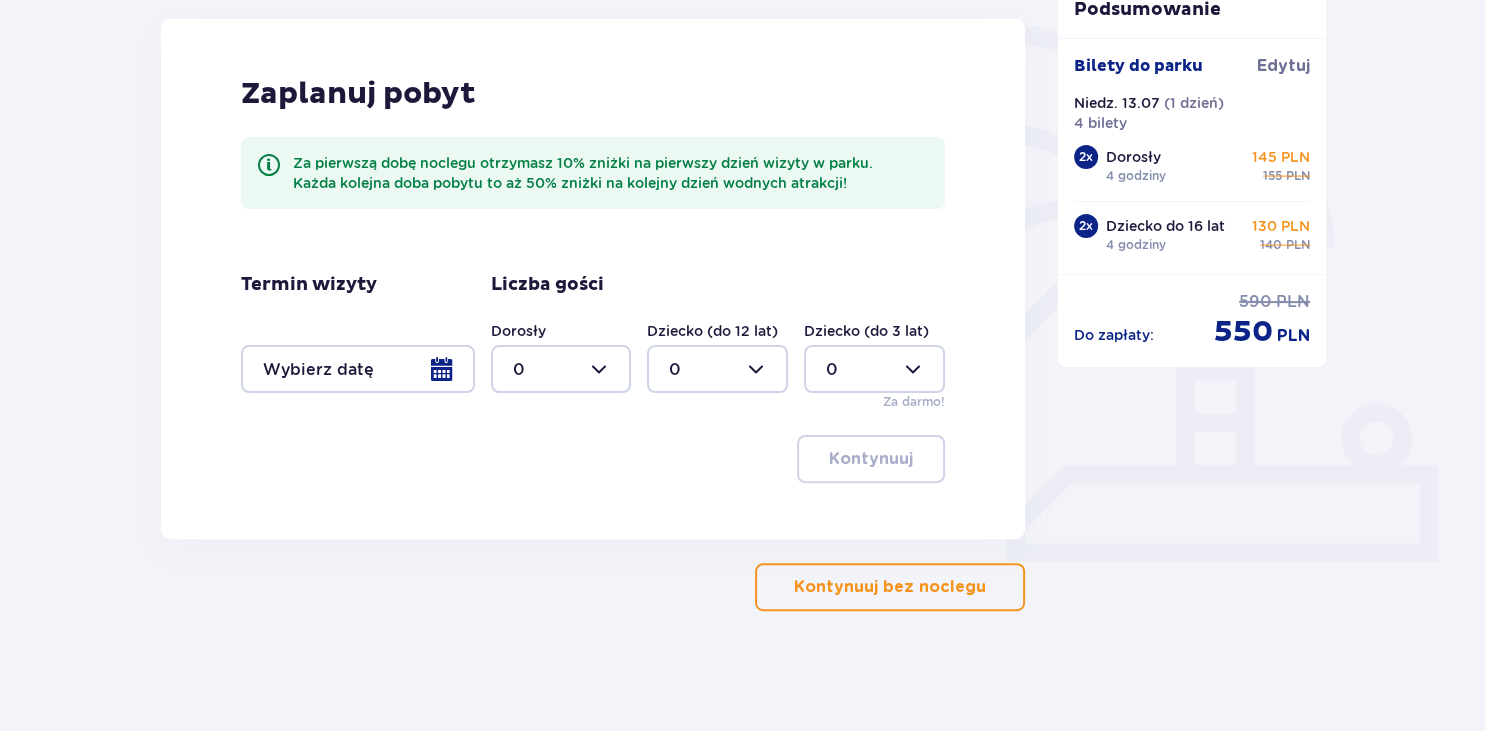 click on "Kontynuuj bez noclegu" at bounding box center [890, 587] 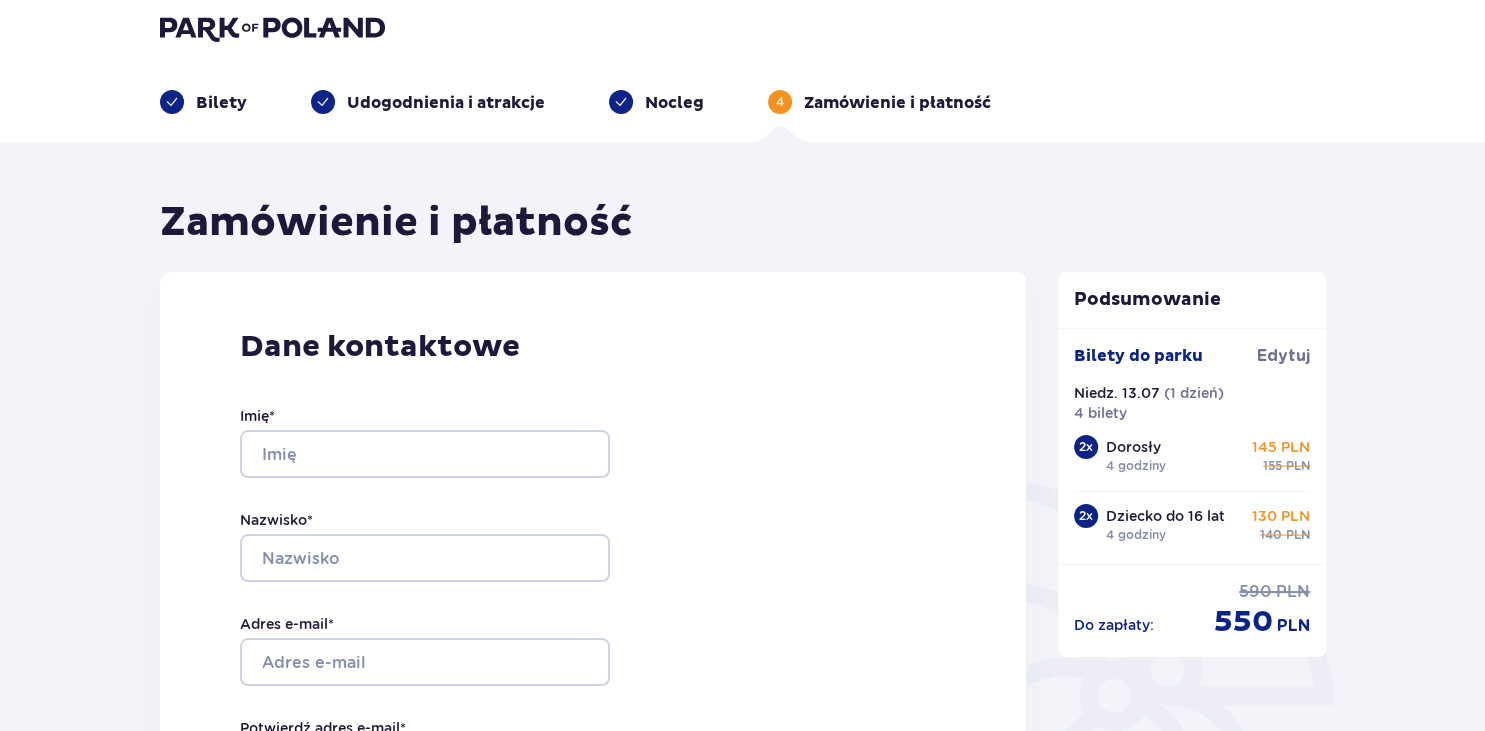 scroll, scrollTop: 0, scrollLeft: 0, axis: both 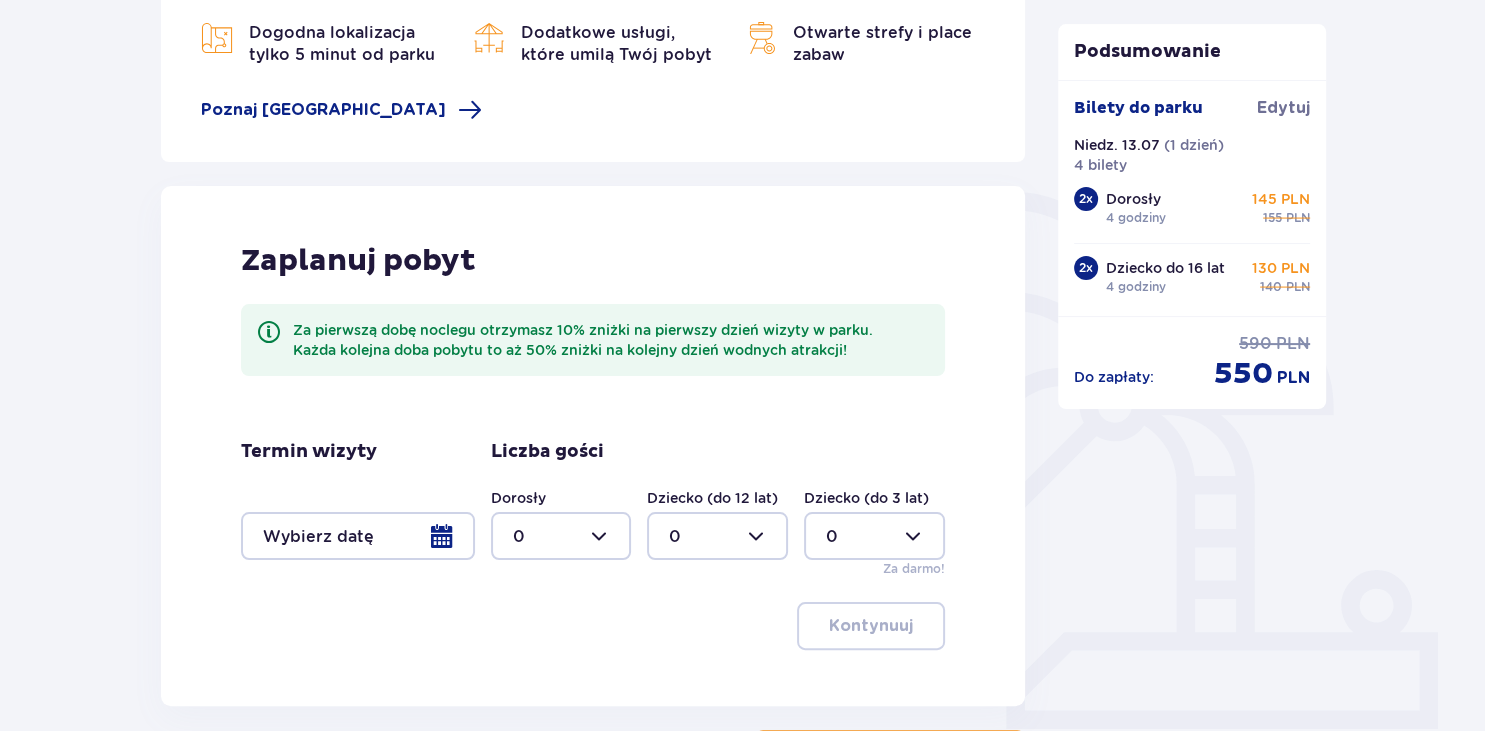 click on "Dogodna lokalizacja tylko 5 minut od parku   Dodatkowe usługi, które umilą Twój pobyt   Otwarte strefy i place zabaw   Poznaj Suntago Village" at bounding box center [593, 72] 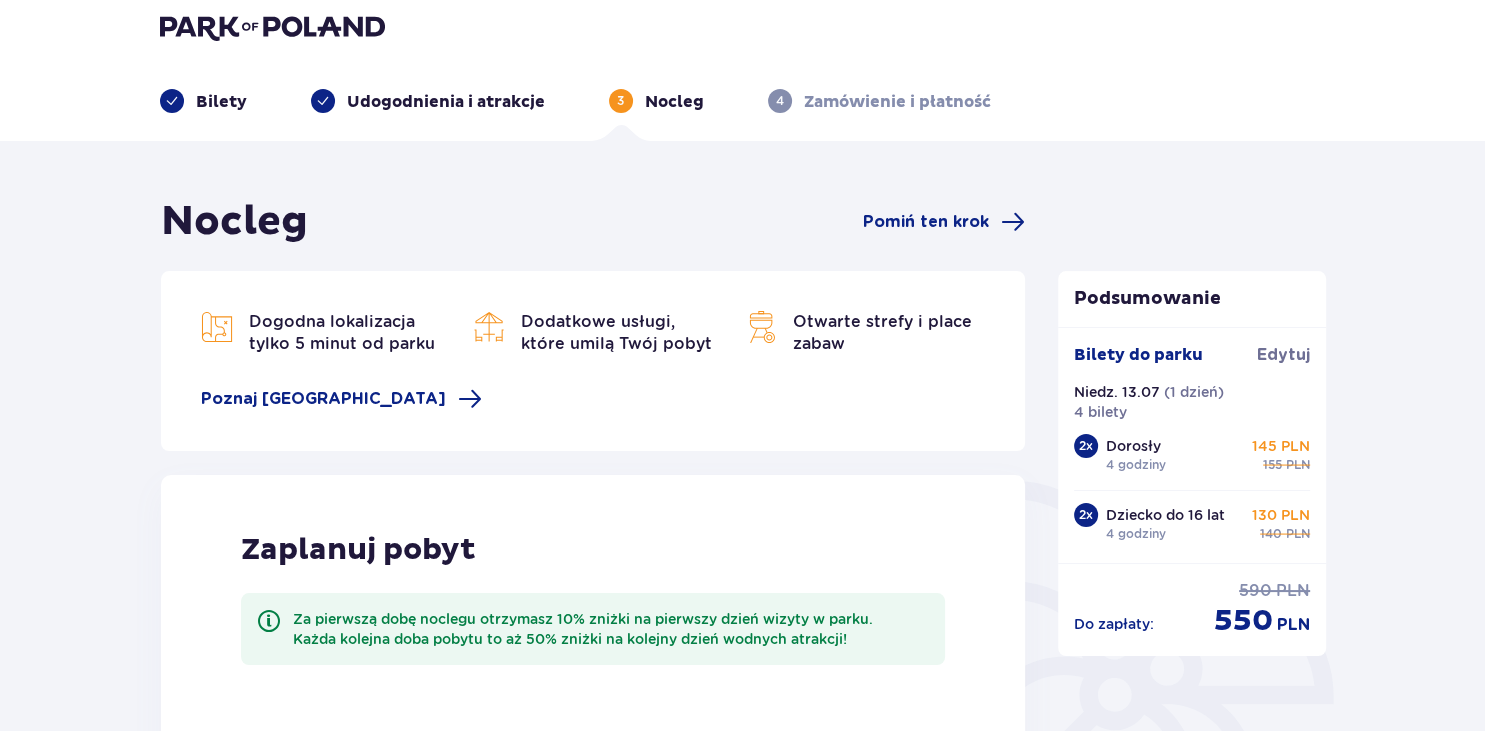 scroll, scrollTop: 0, scrollLeft: 0, axis: both 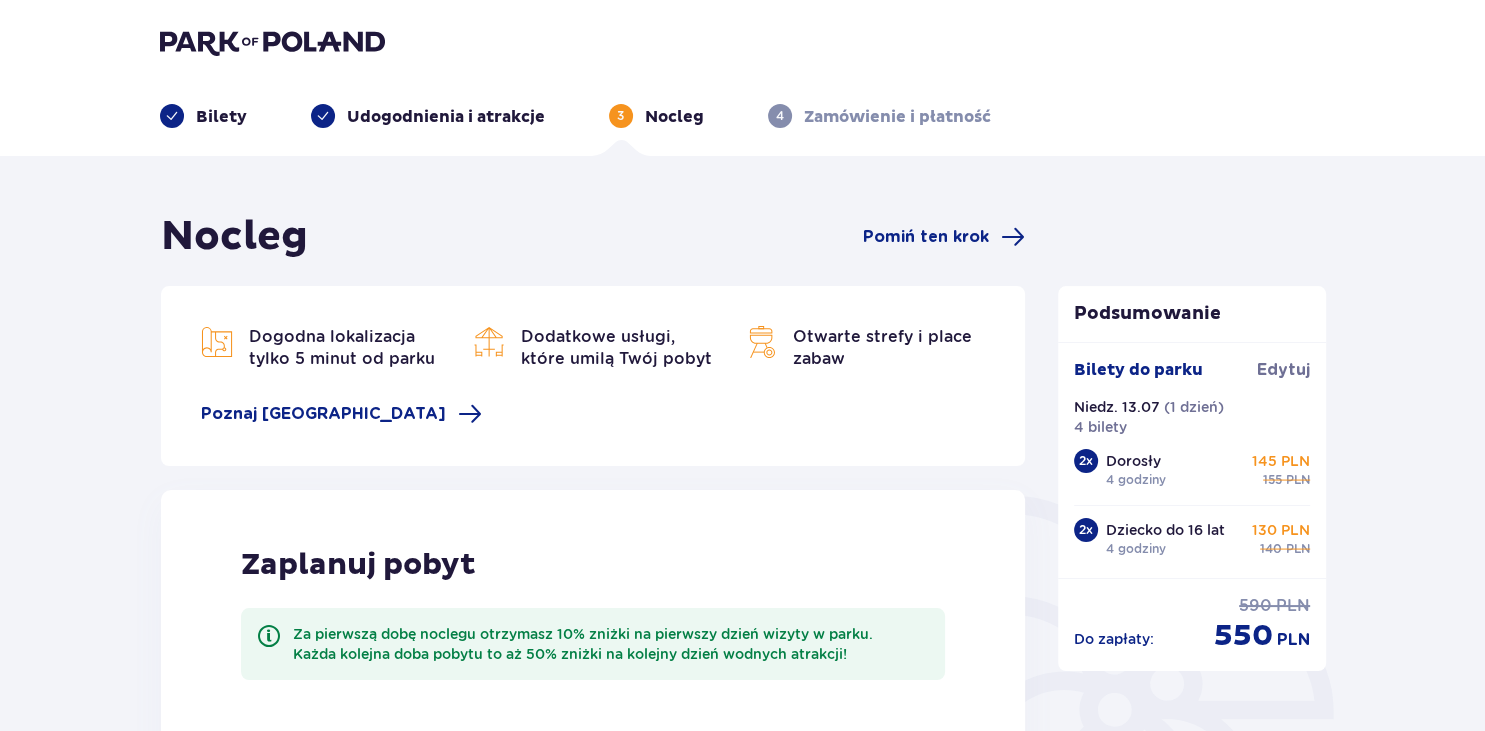 click on "Nocleg" at bounding box center (674, 117) 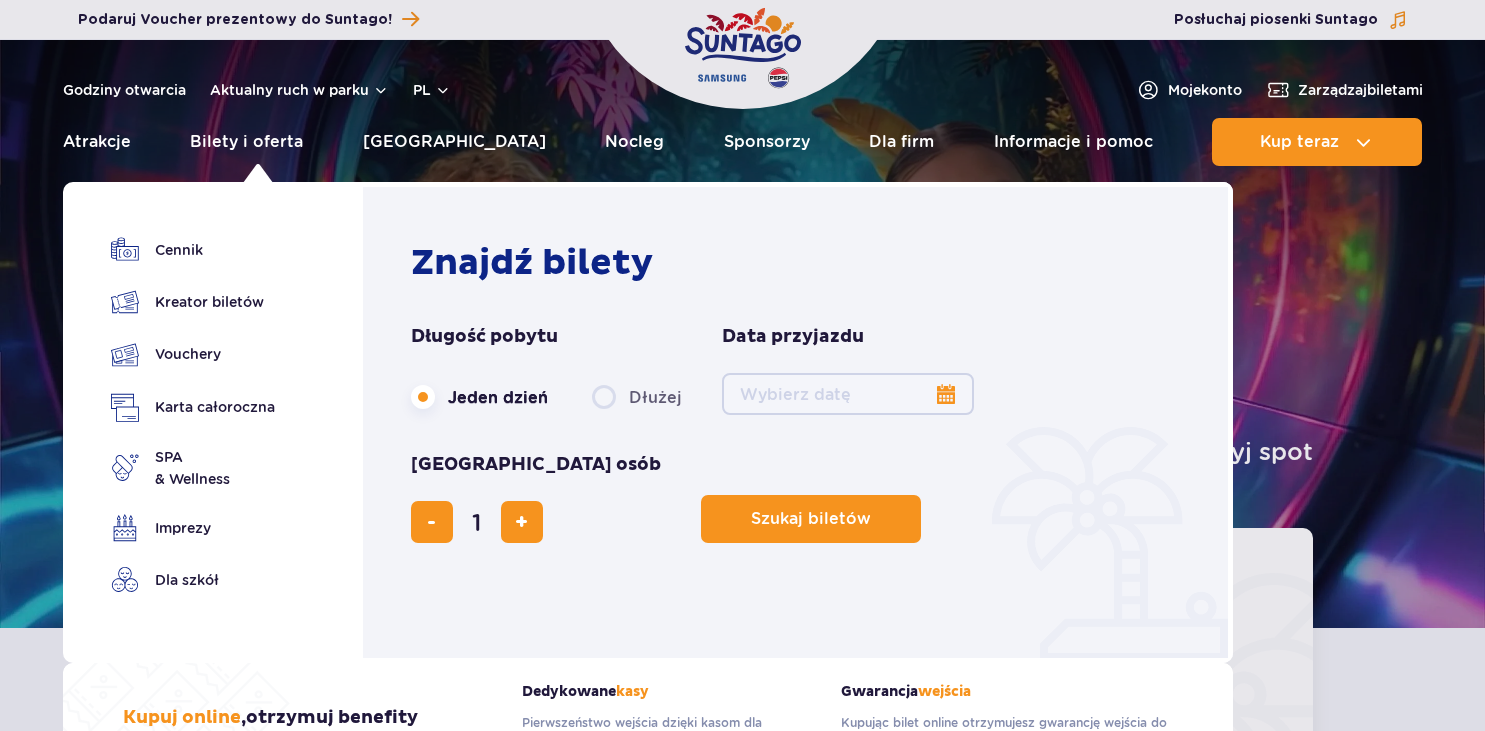 scroll, scrollTop: 0, scrollLeft: 0, axis: both 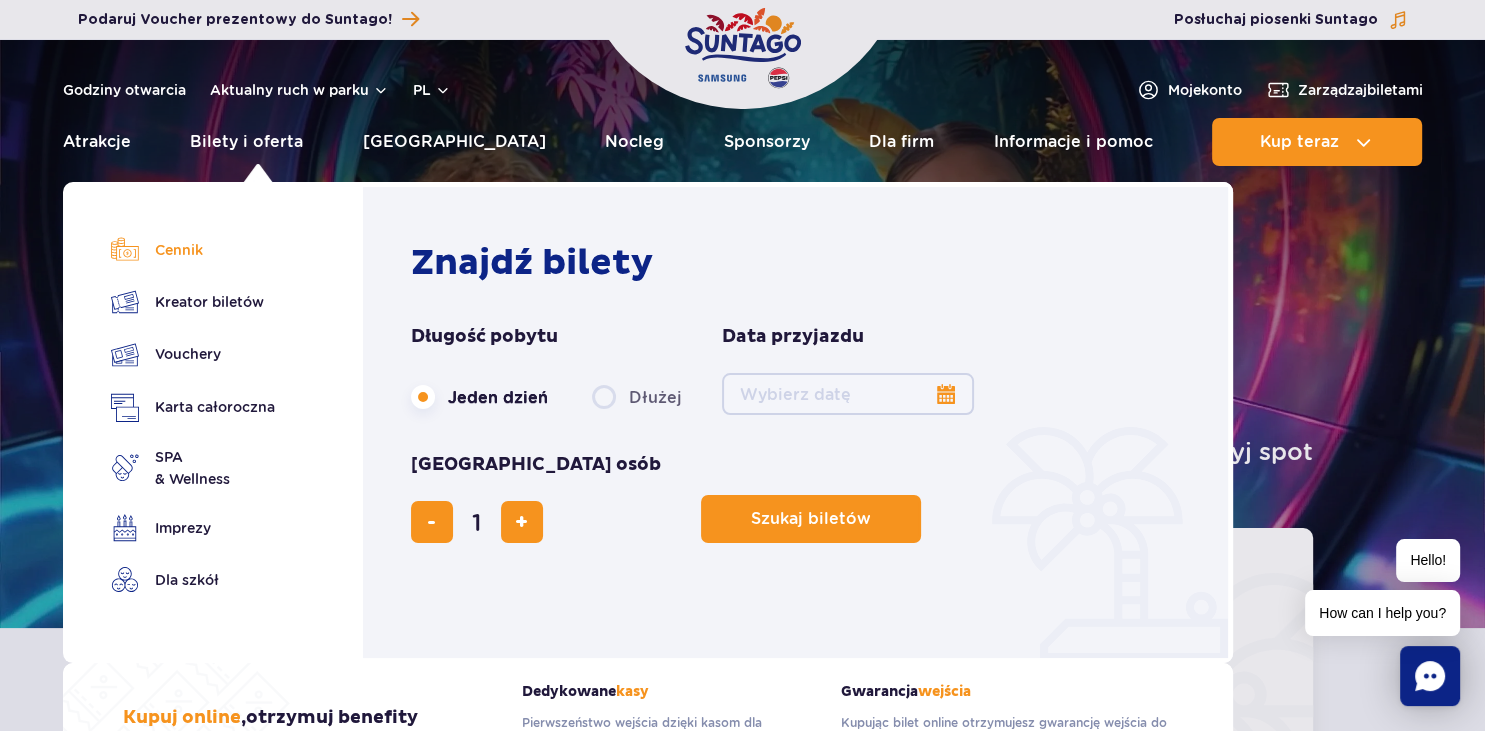 click on "Cennik" at bounding box center (193, 250) 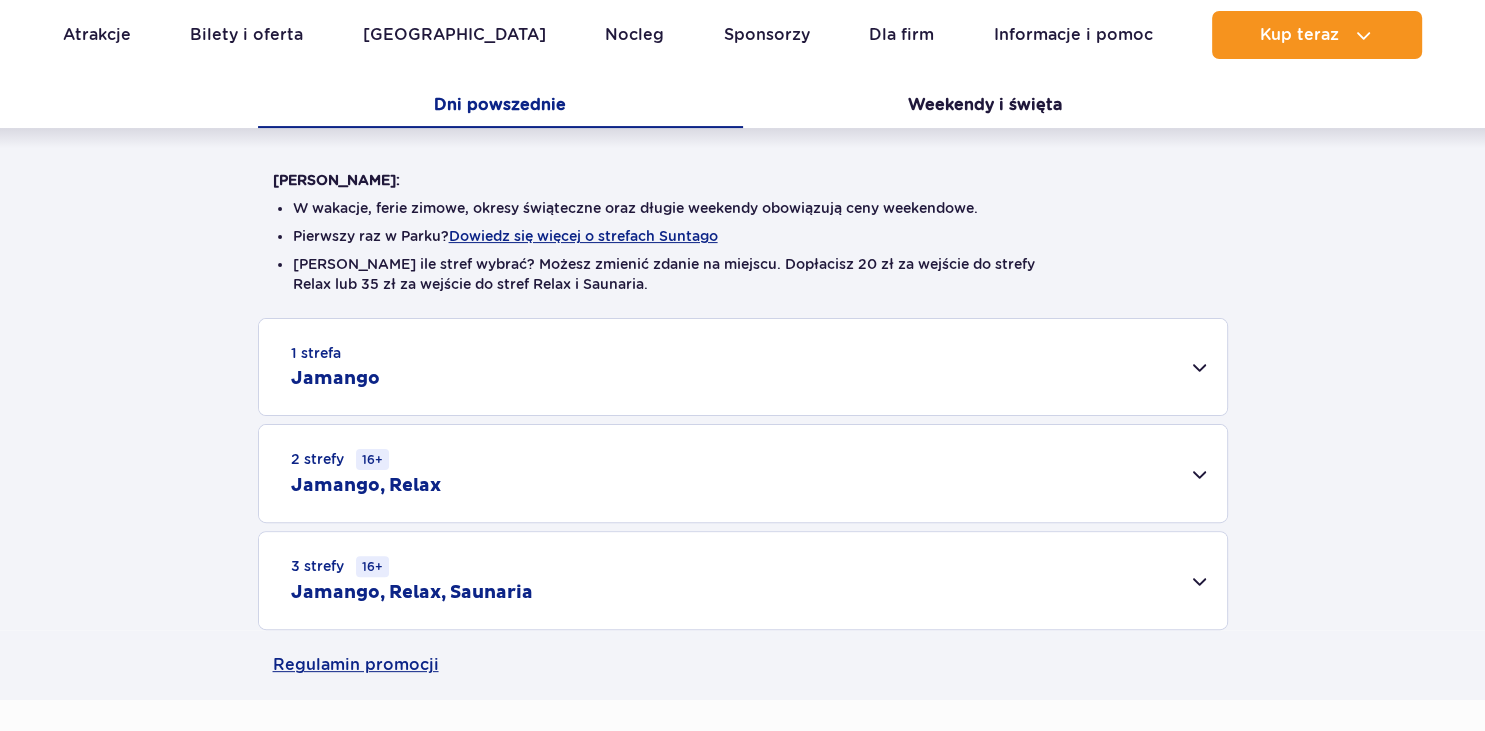 scroll, scrollTop: 422, scrollLeft: 0, axis: vertical 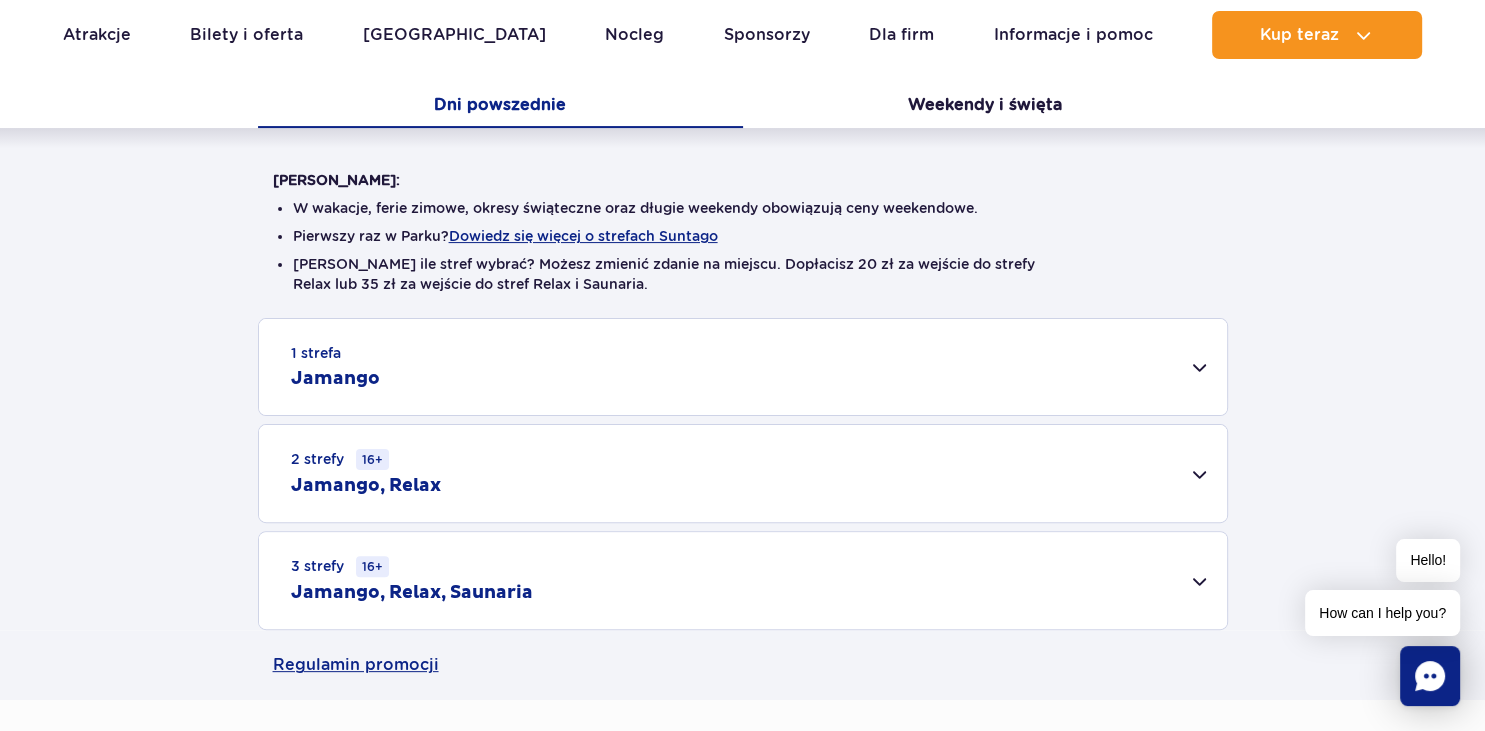click on "1 strefa
Jamango" at bounding box center (743, 367) 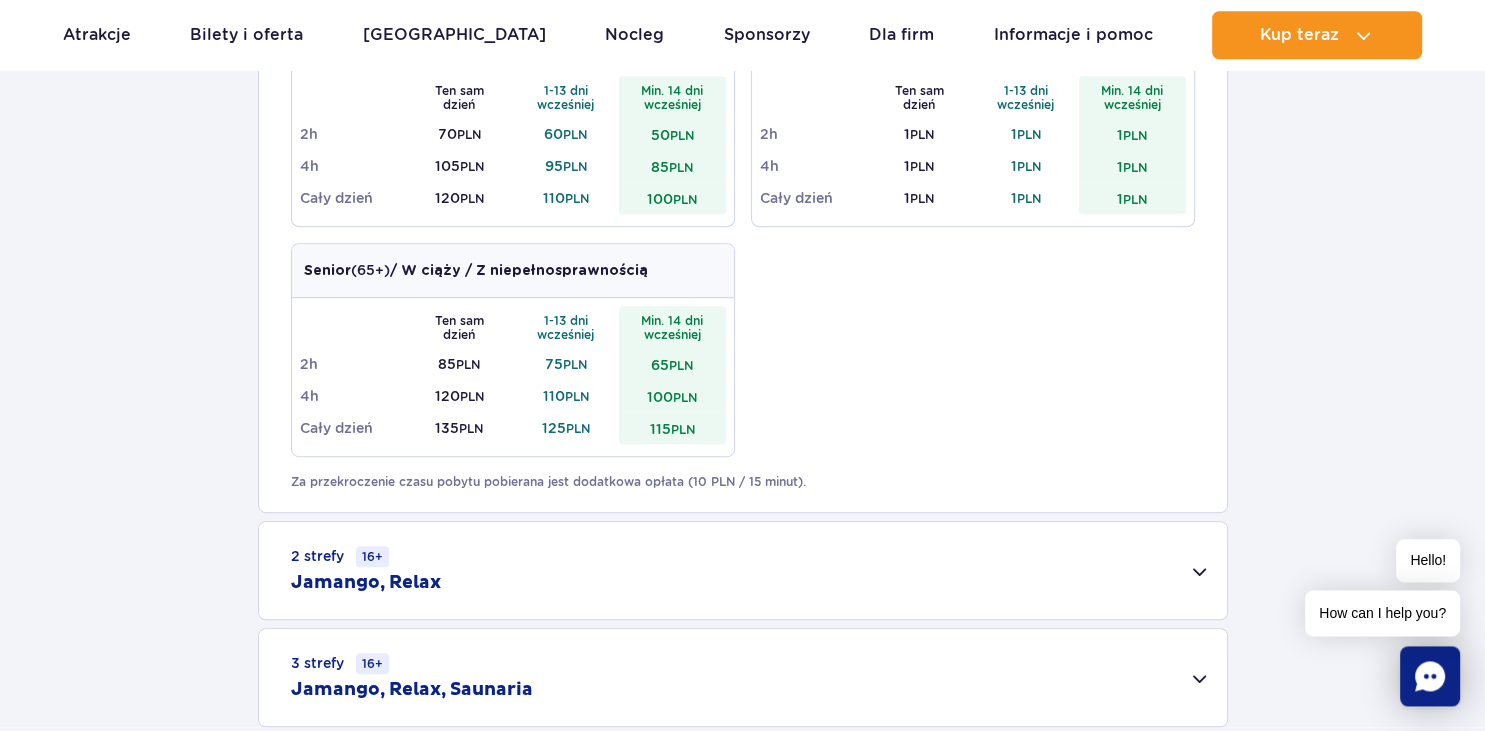 scroll, scrollTop: 1267, scrollLeft: 0, axis: vertical 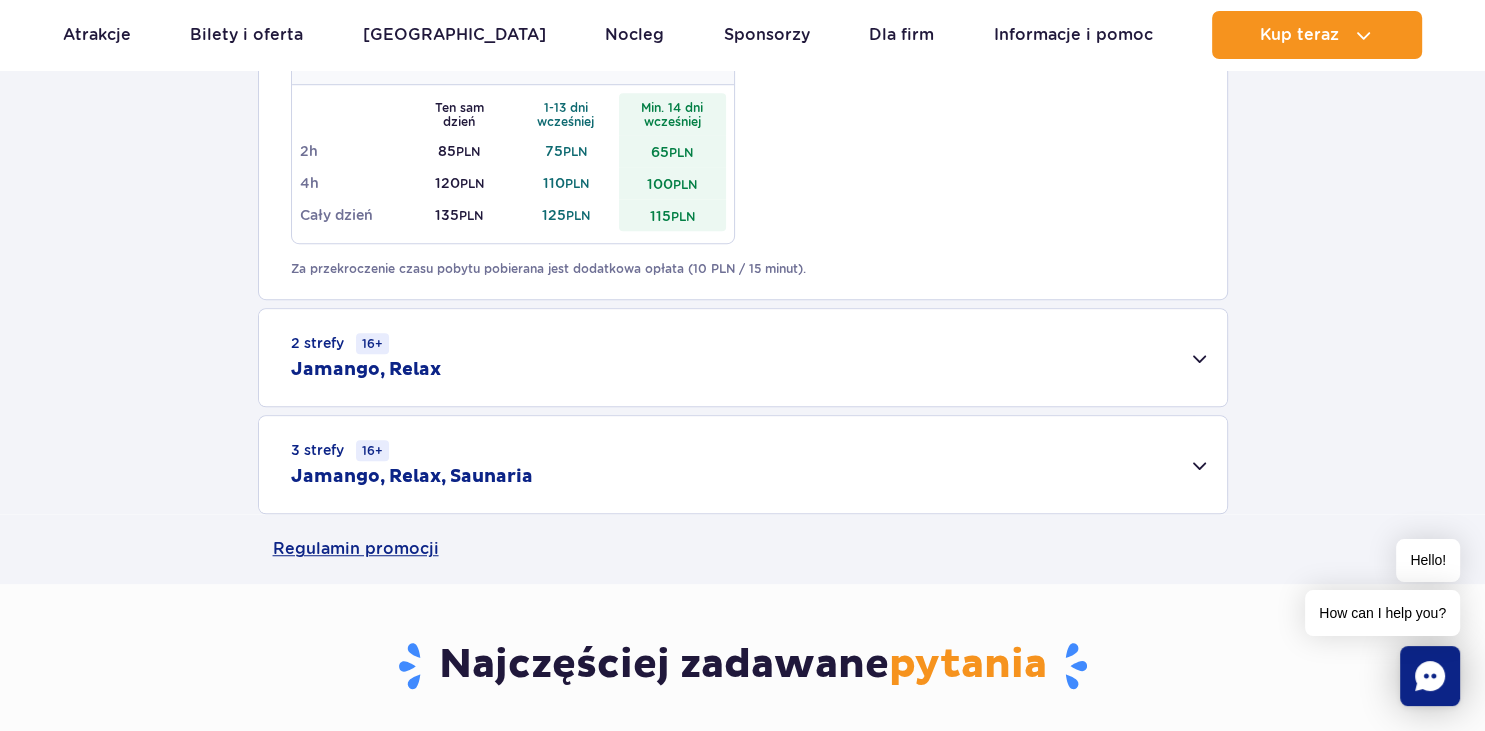 click on "2 strefy  16+
Jamango, Relax" at bounding box center [743, 357] 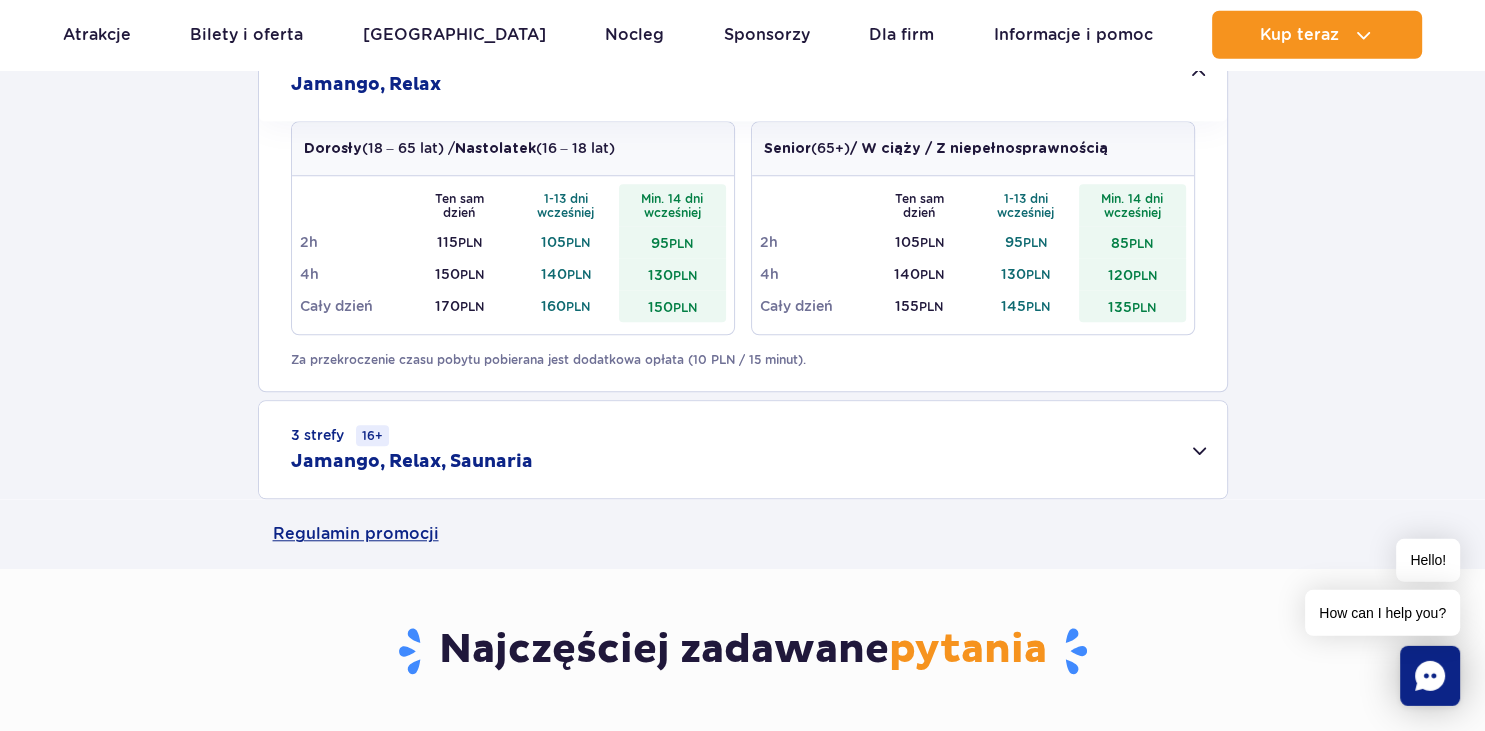 scroll, scrollTop: 1584, scrollLeft: 0, axis: vertical 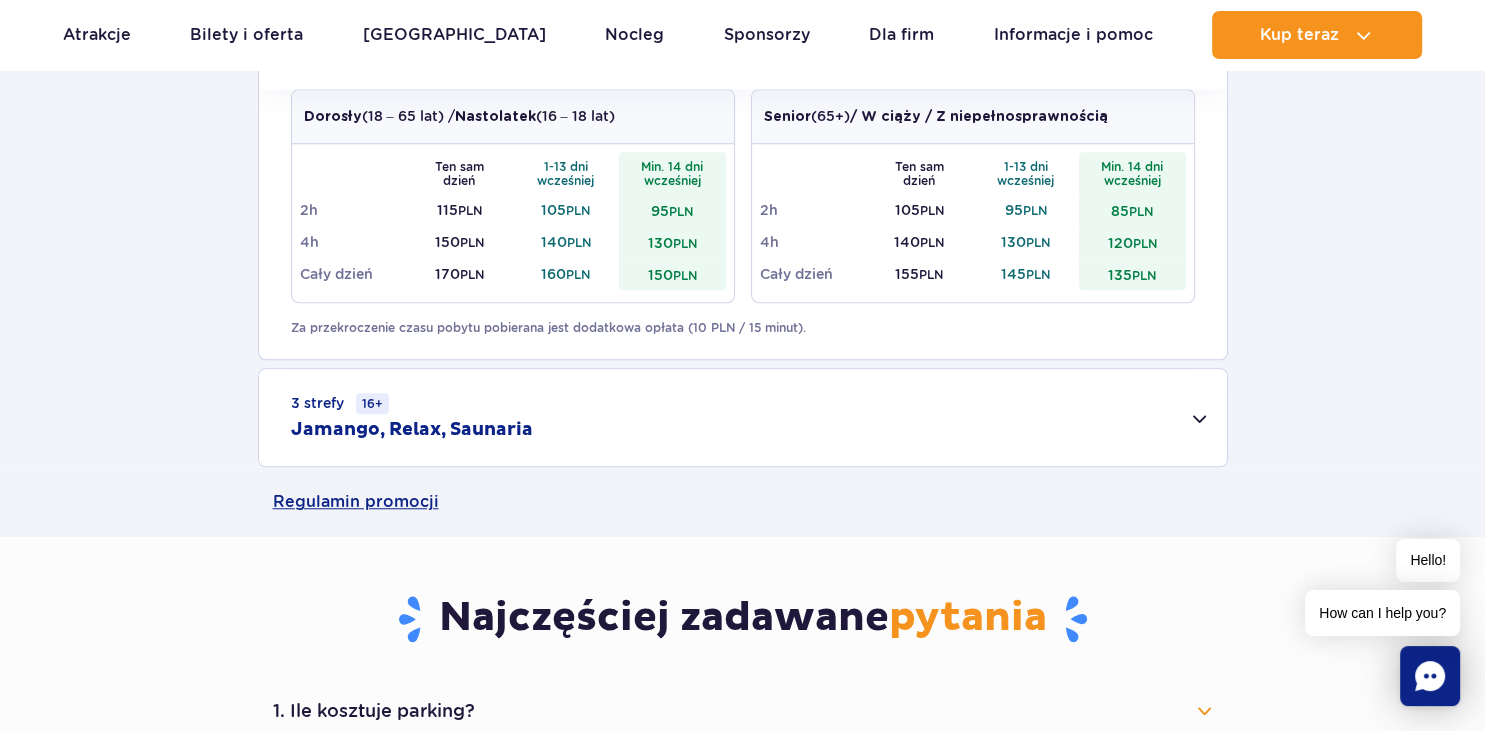 click on "3 strefy  16+
Jamango, Relax, Saunaria" at bounding box center (743, 417) 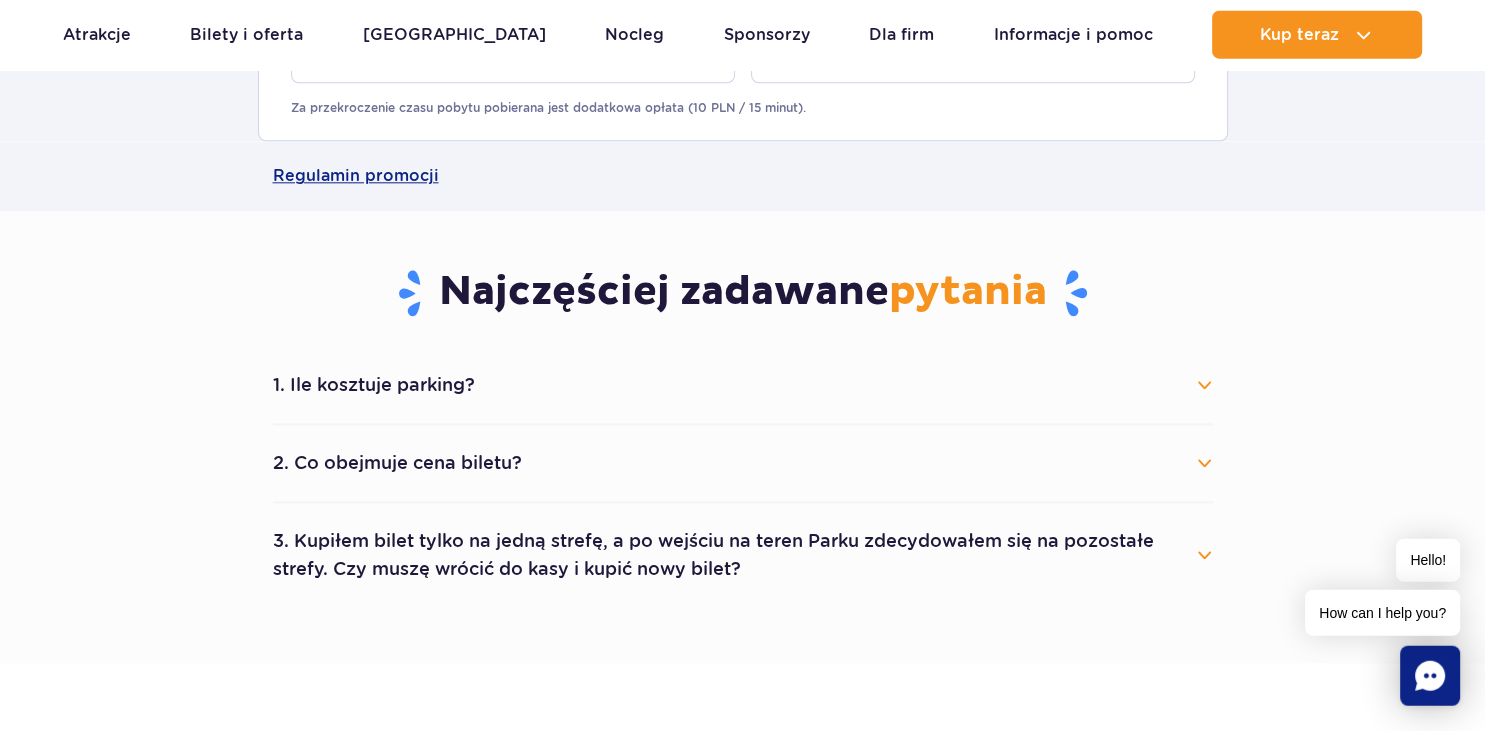 scroll, scrollTop: 2217, scrollLeft: 0, axis: vertical 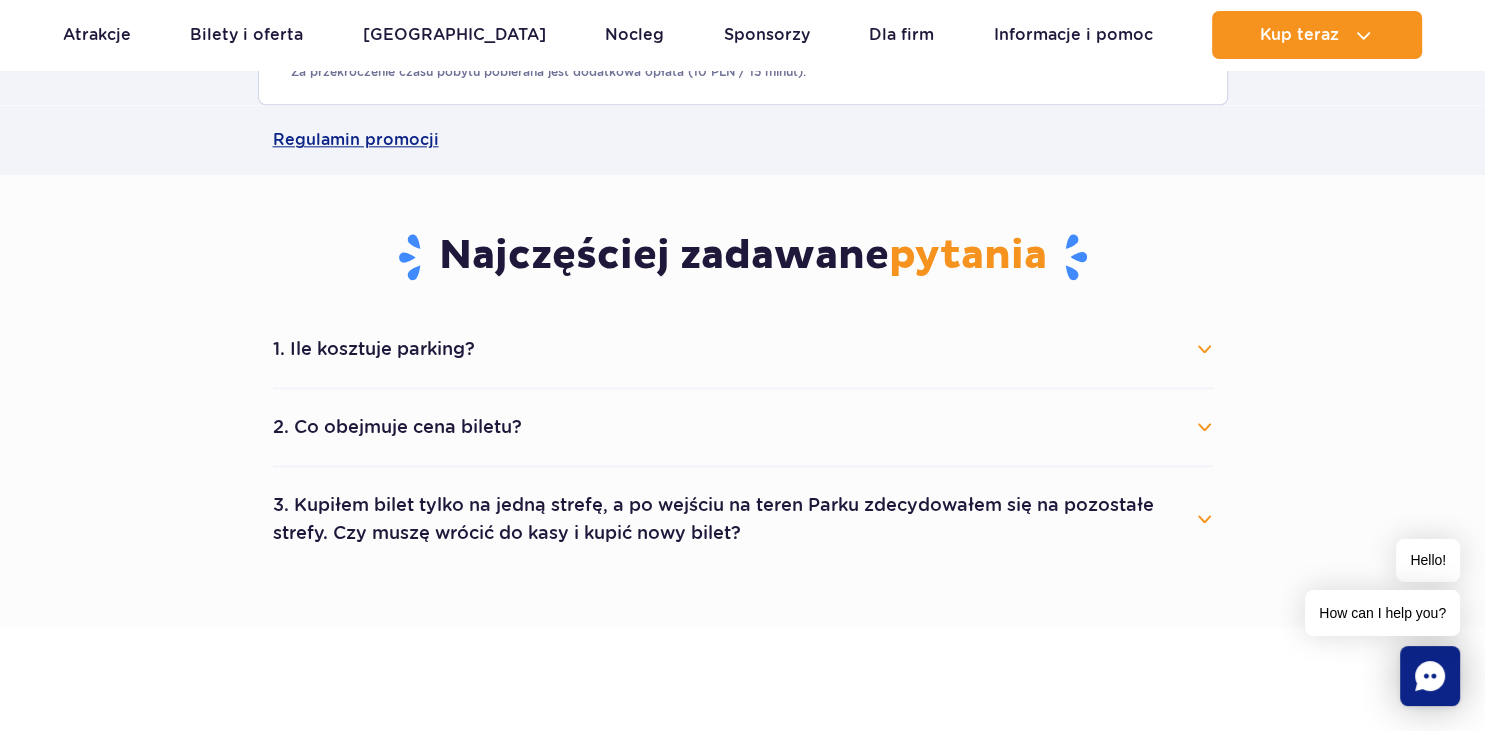 click on "1. Ile kosztuje parking?" at bounding box center [743, 349] 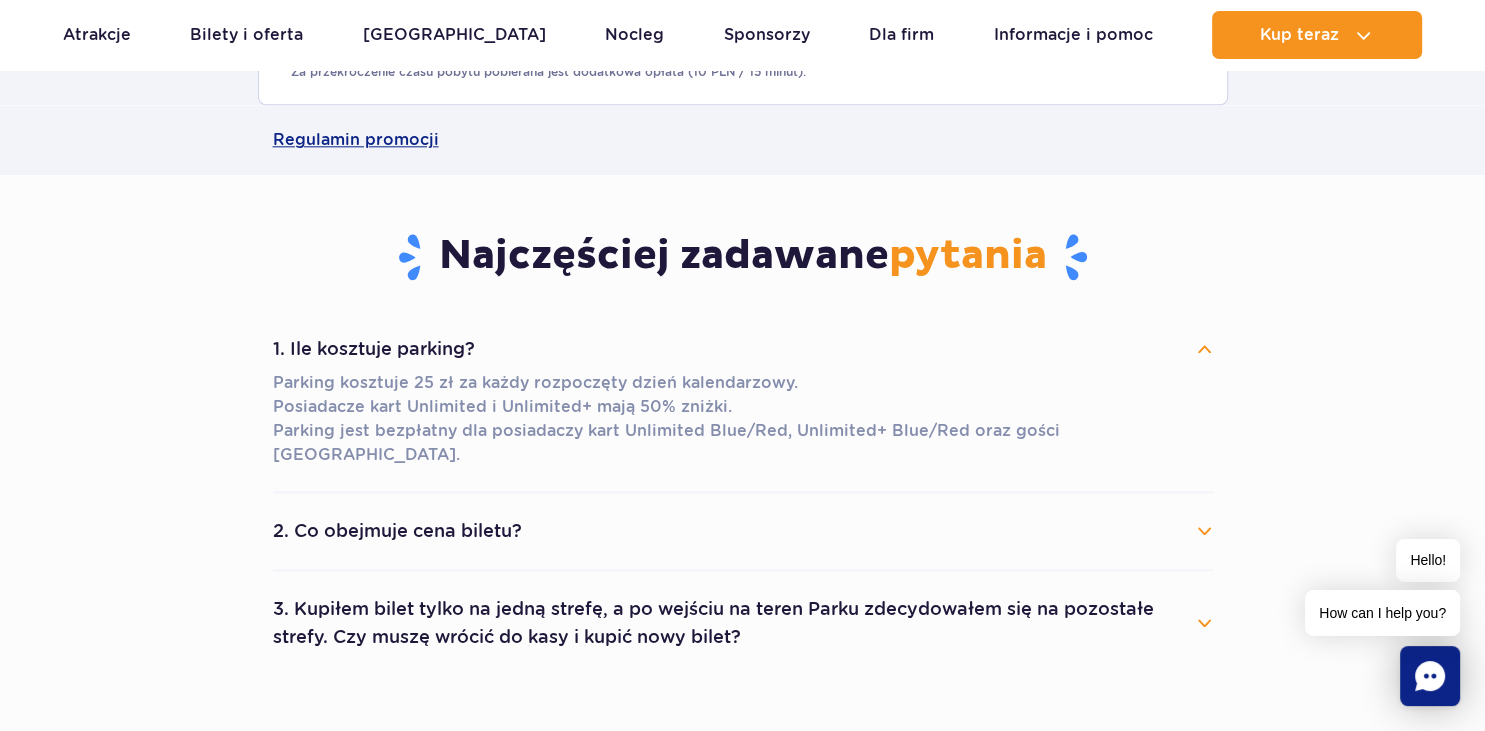 click on "2. Co obejmuje cena biletu?" at bounding box center (743, 531) 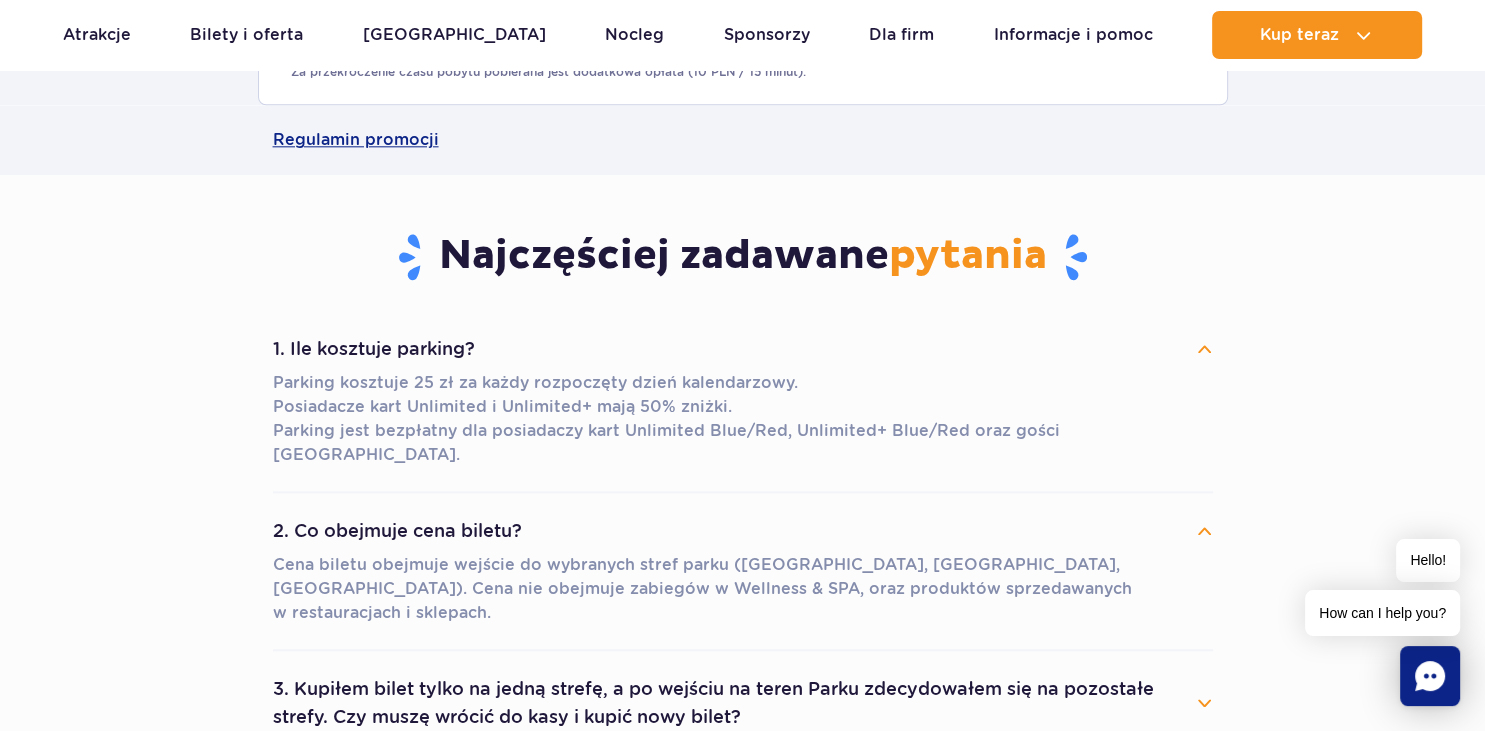 scroll, scrollTop: 2323, scrollLeft: 0, axis: vertical 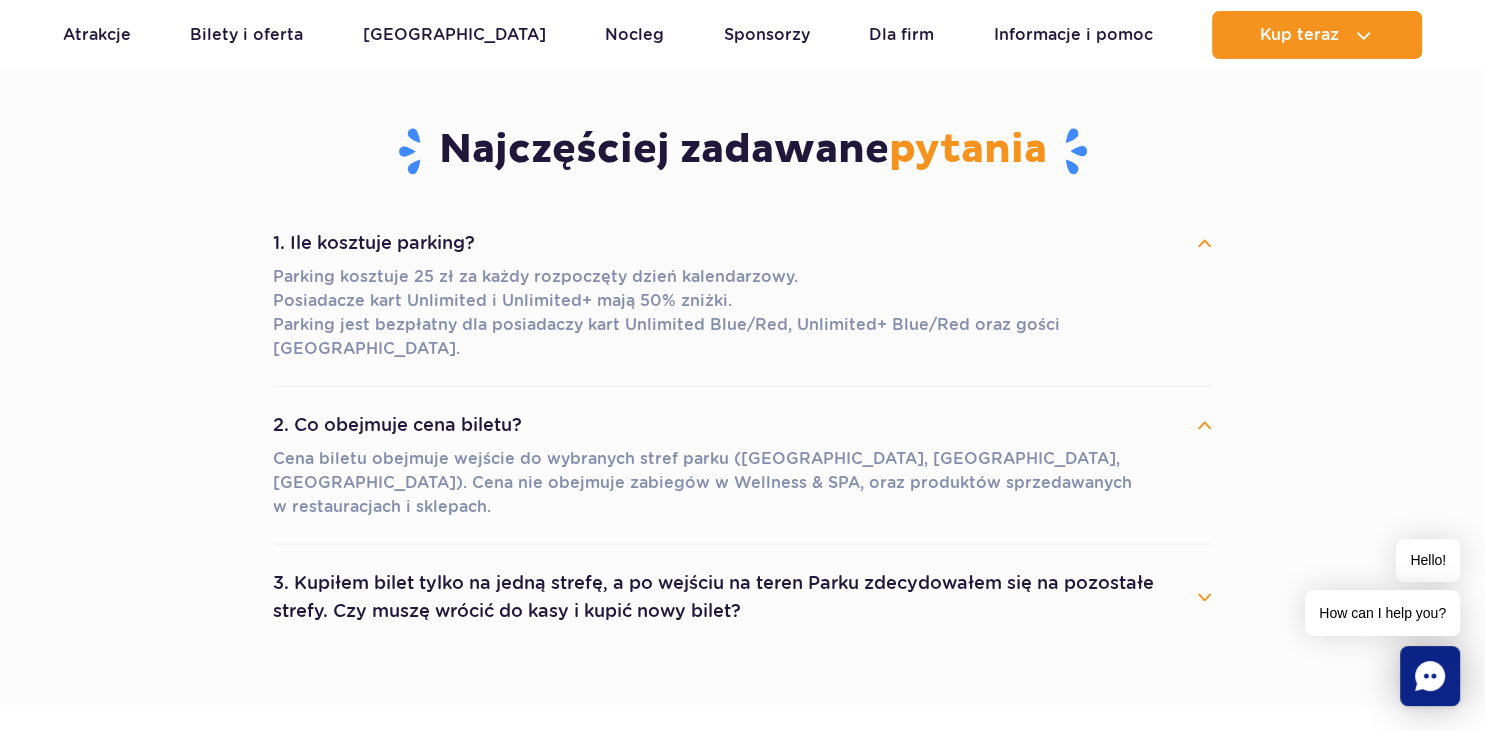 click on "3. Kupiłem bilet tylko na jedną strefę, a po wejściu na teren Parku zdecydowałem się na pozostałe strefy. Czy muszę wrócić do kasy i kupić nowy bilet?" at bounding box center [743, 597] 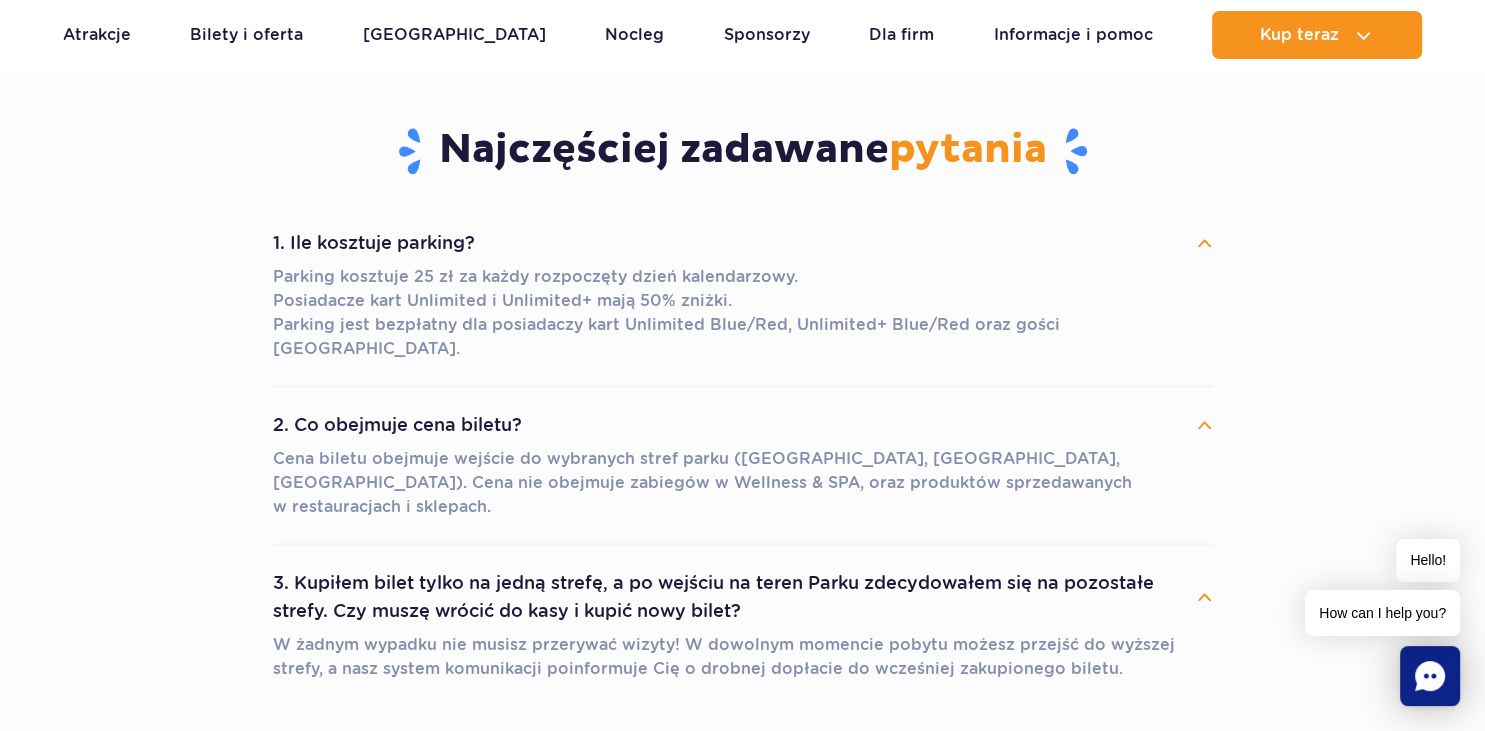 click on "3. Kupiłem bilet tylko na jedną strefę, a po wejściu na teren Parku zdecydowałem się na pozostałe strefy. Czy muszę wrócić do kasy i kupić nowy bilet?" at bounding box center [743, 597] 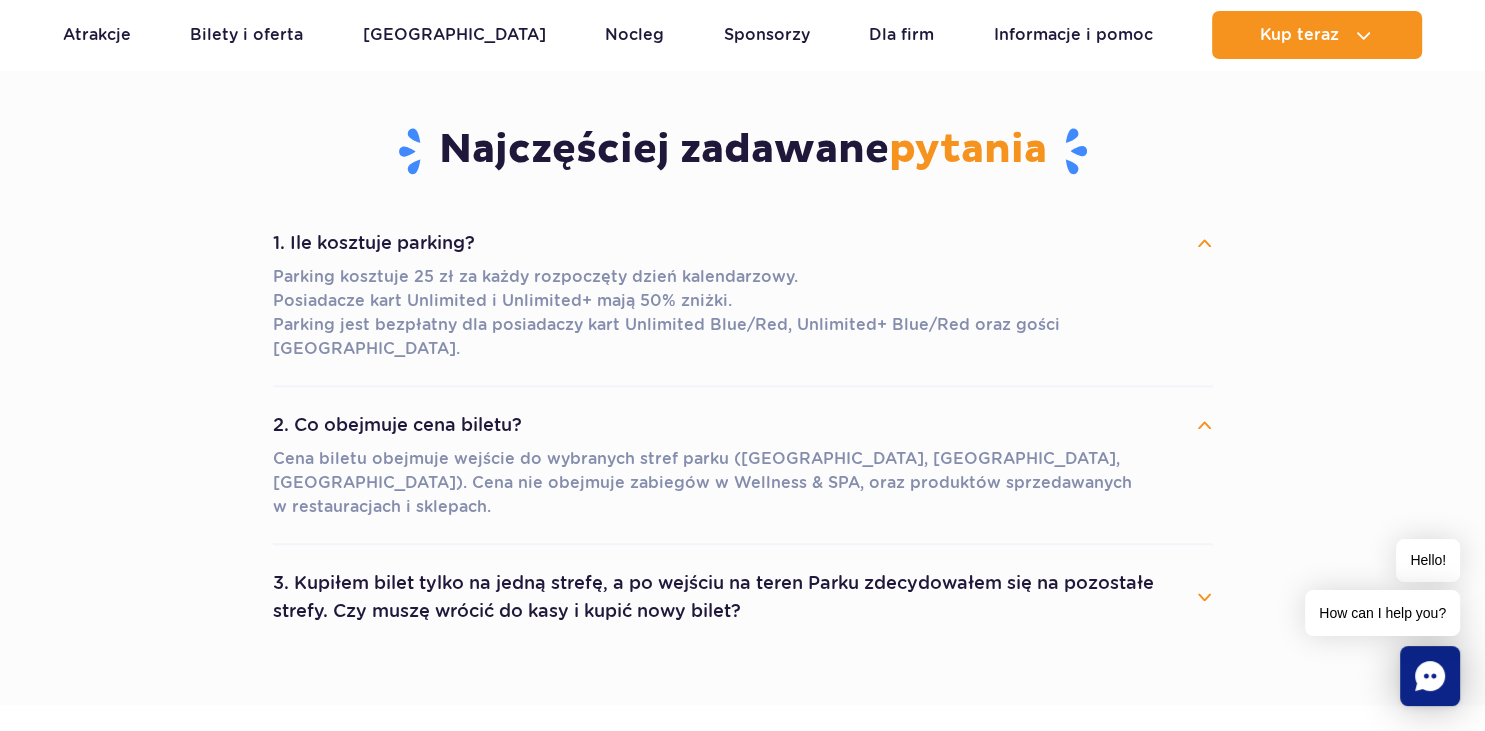 click on "3. Kupiłem bilet tylko na jedną strefę, a po wejściu na teren Parku zdecydowałem się na pozostałe strefy. Czy muszę wrócić do kasy i kupić nowy bilet?" at bounding box center (743, 597) 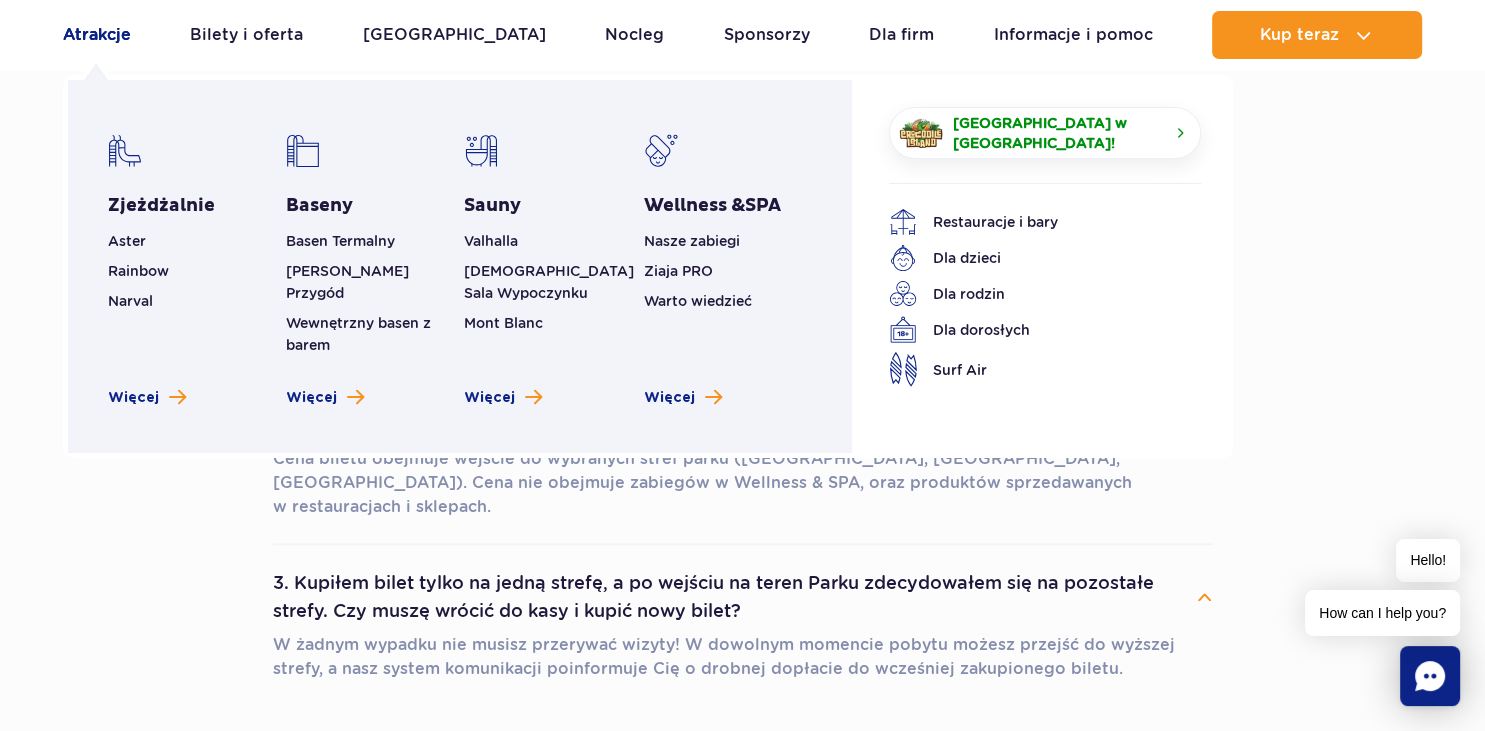 click on "Atrakcje" at bounding box center [97, 35] 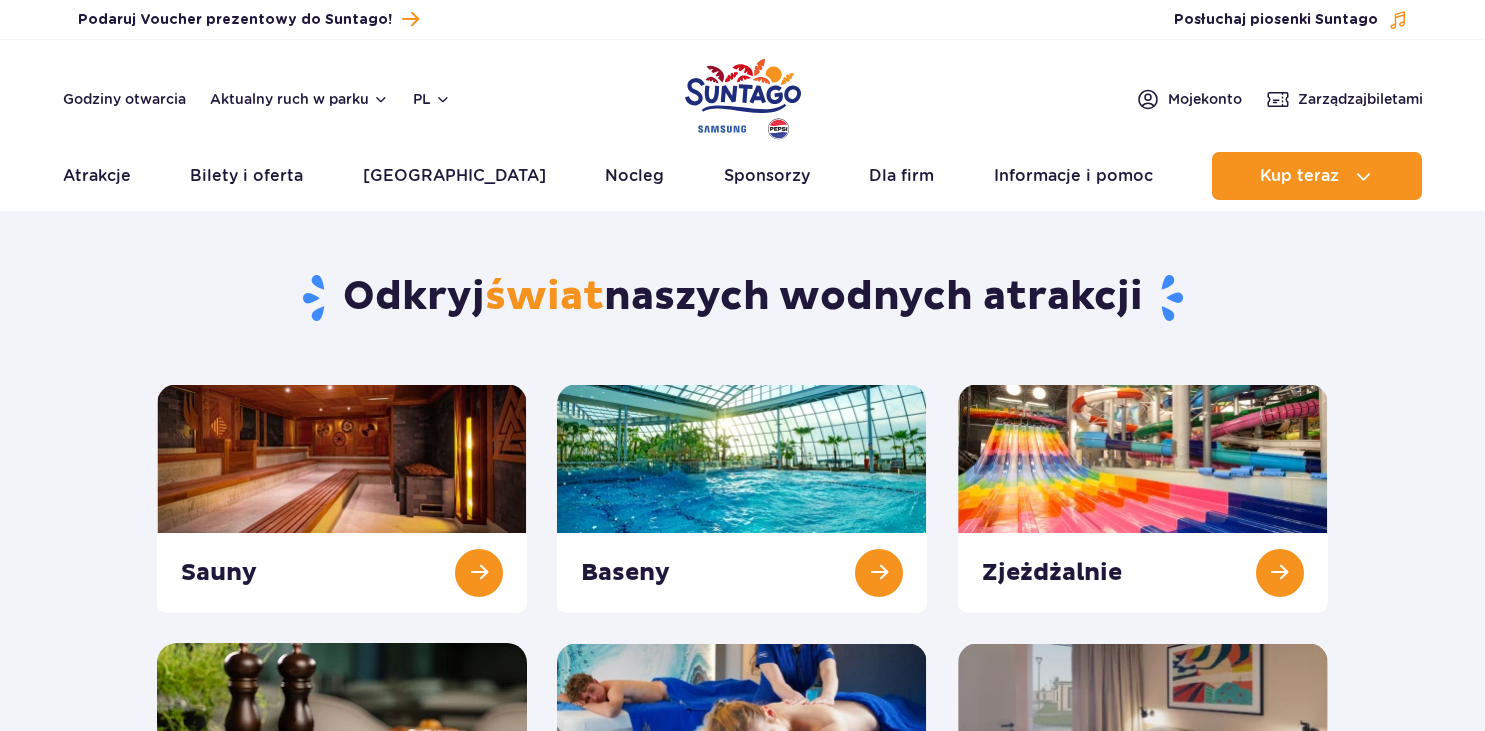 scroll, scrollTop: 0, scrollLeft: 0, axis: both 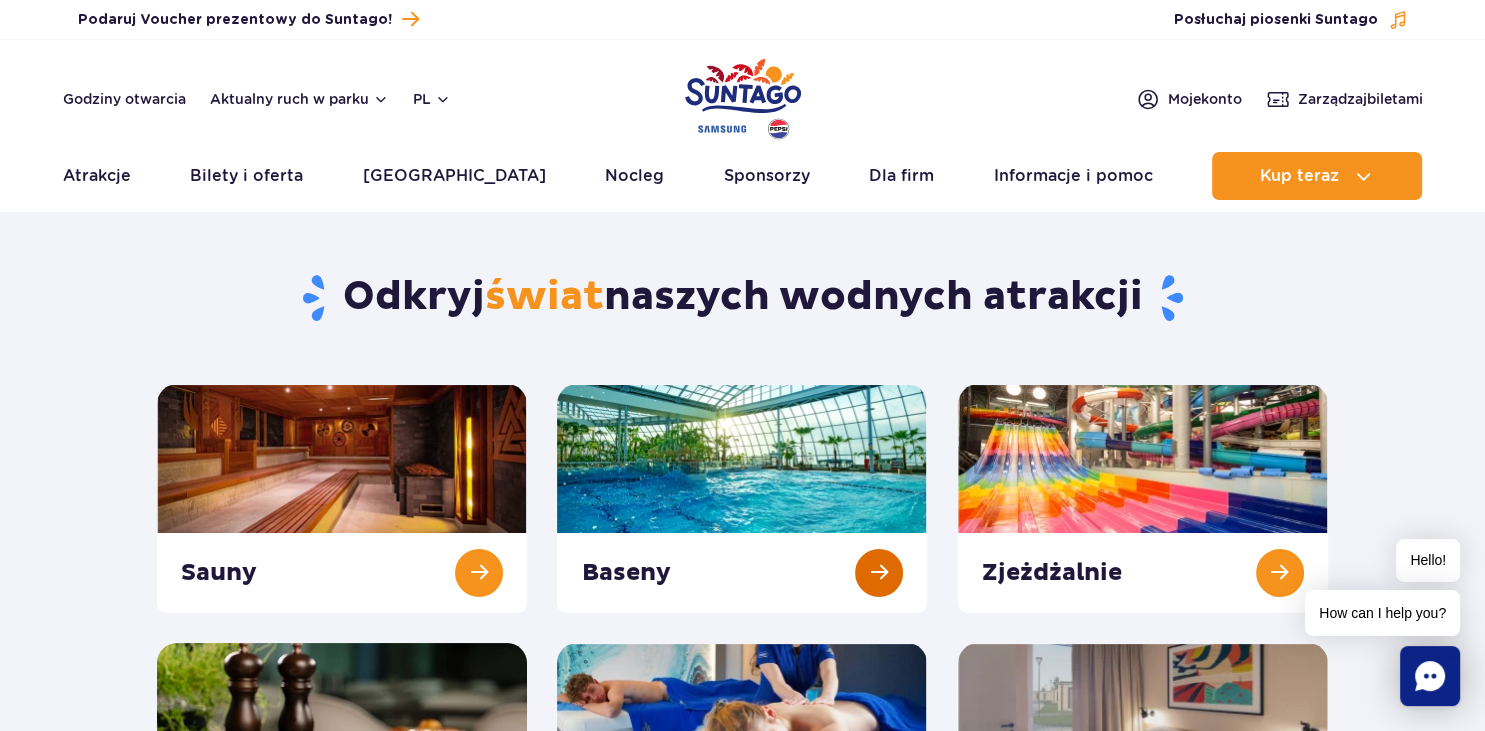 click at bounding box center (742, 498) 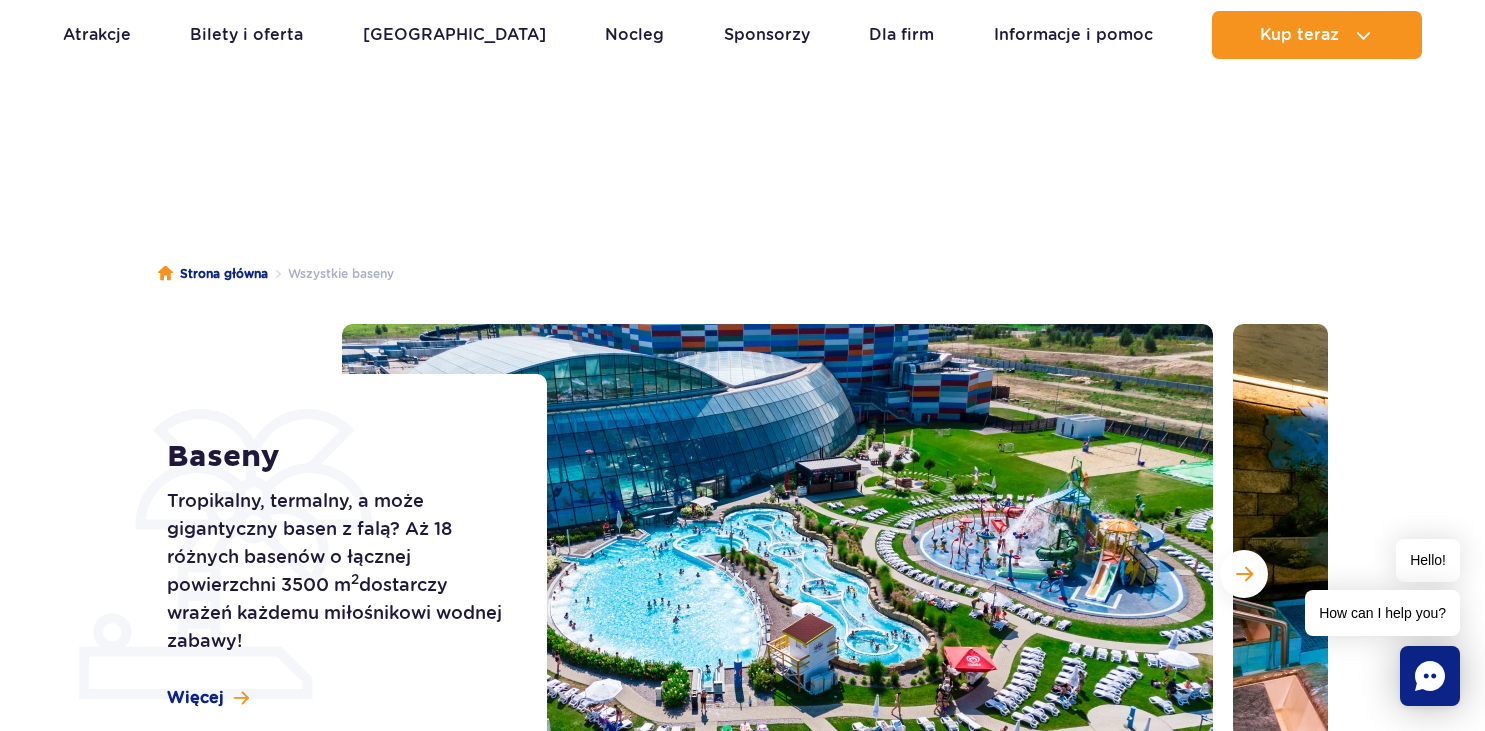scroll, scrollTop: 211, scrollLeft: 0, axis: vertical 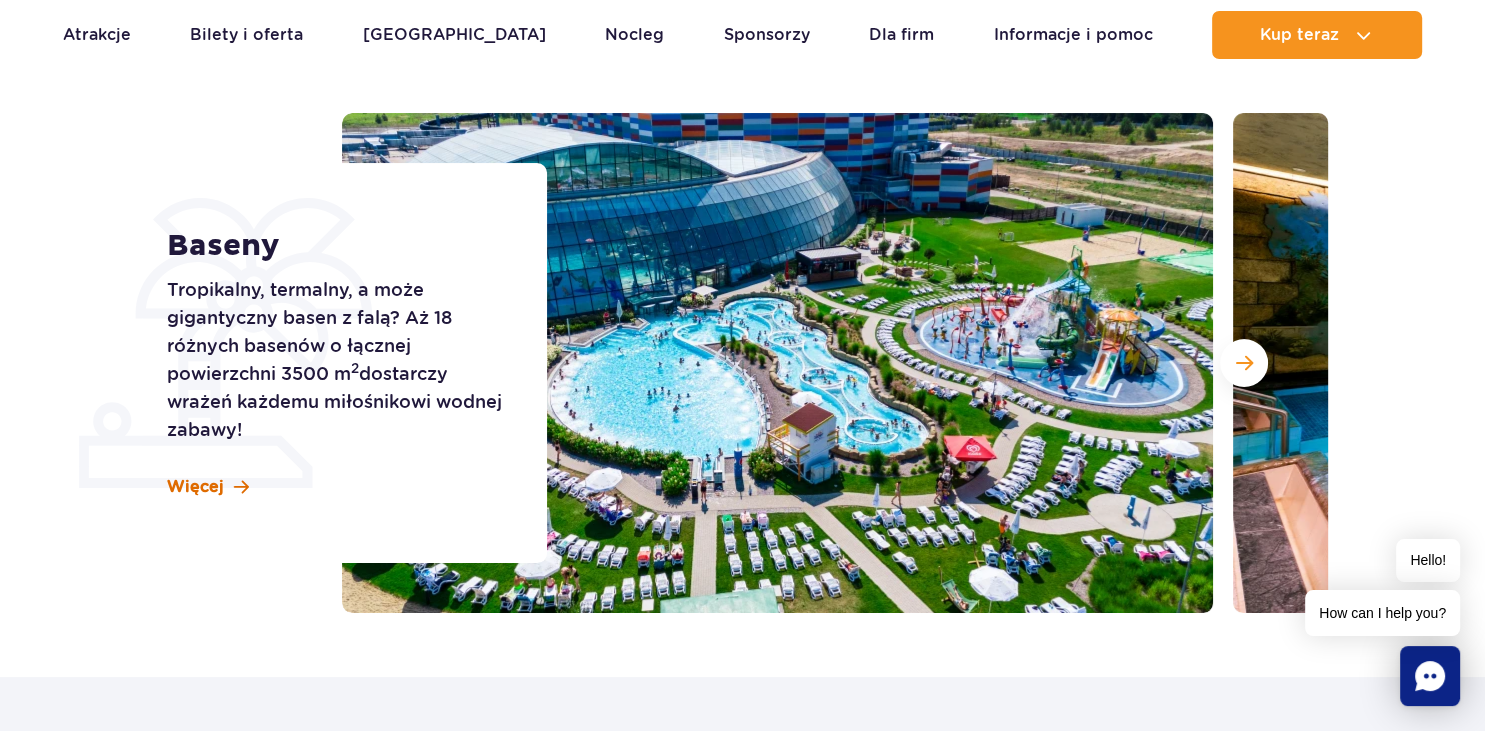 click on "Więcej" at bounding box center [195, 487] 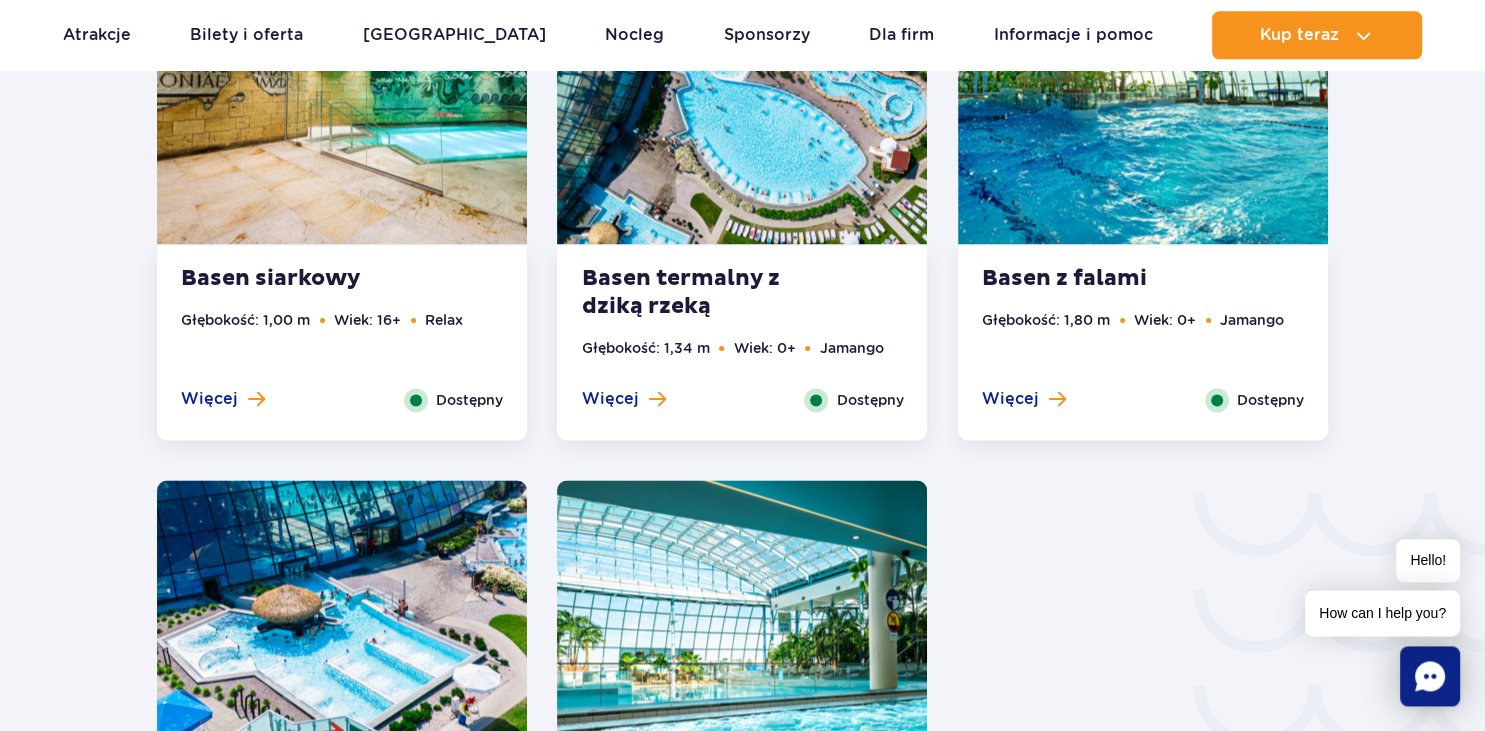 scroll, scrollTop: 2683, scrollLeft: 0, axis: vertical 